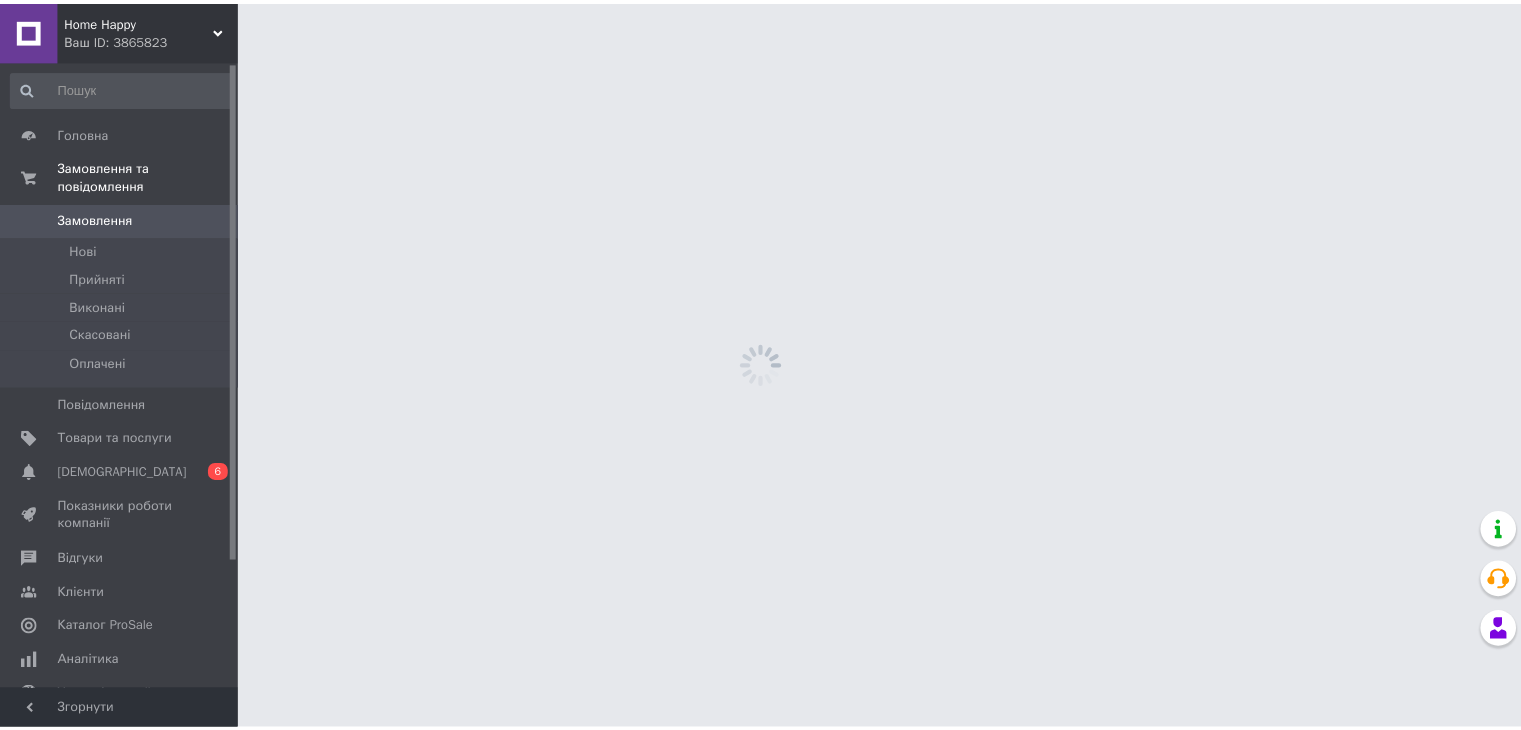 scroll, scrollTop: 0, scrollLeft: 0, axis: both 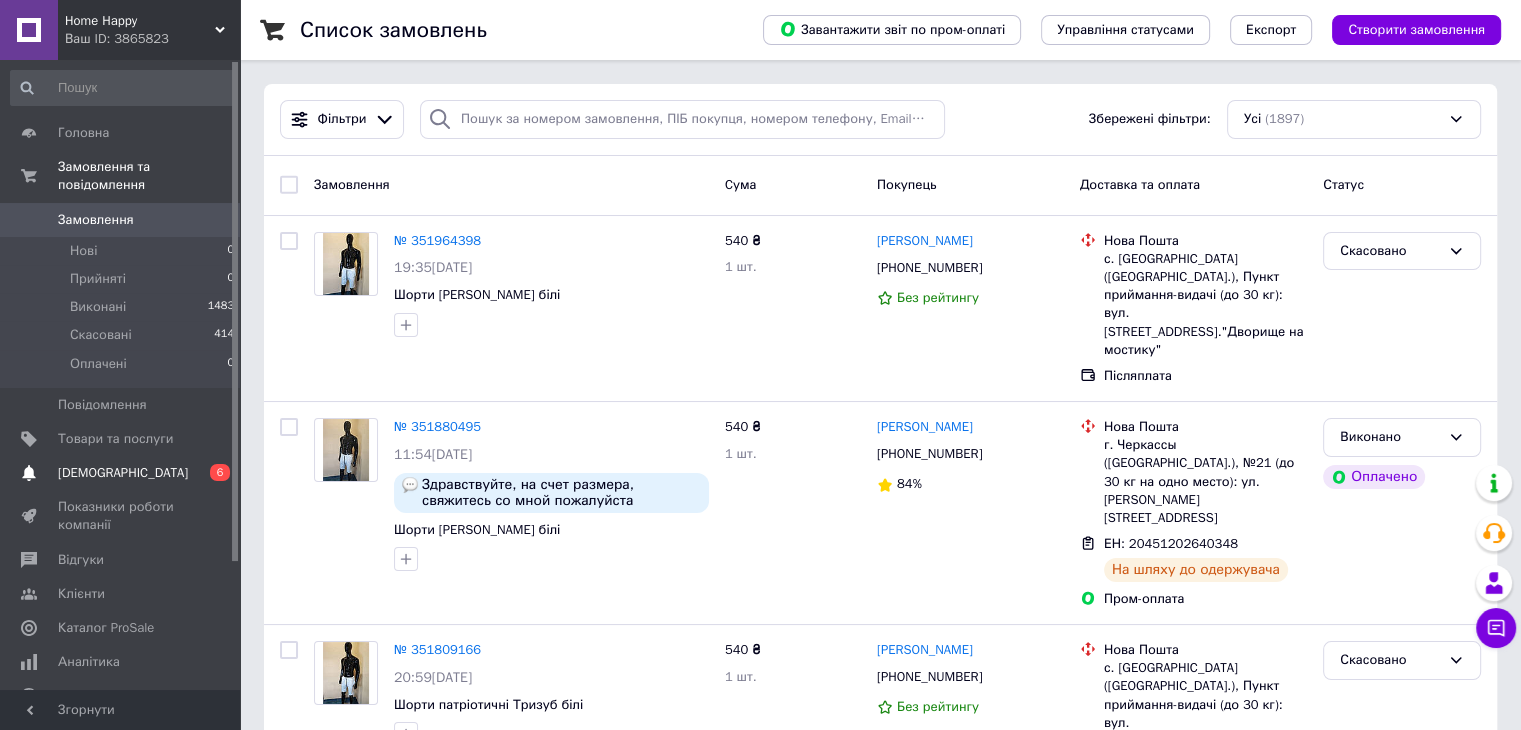 click on "[DEMOGRAPHIC_DATA]" at bounding box center [123, 473] 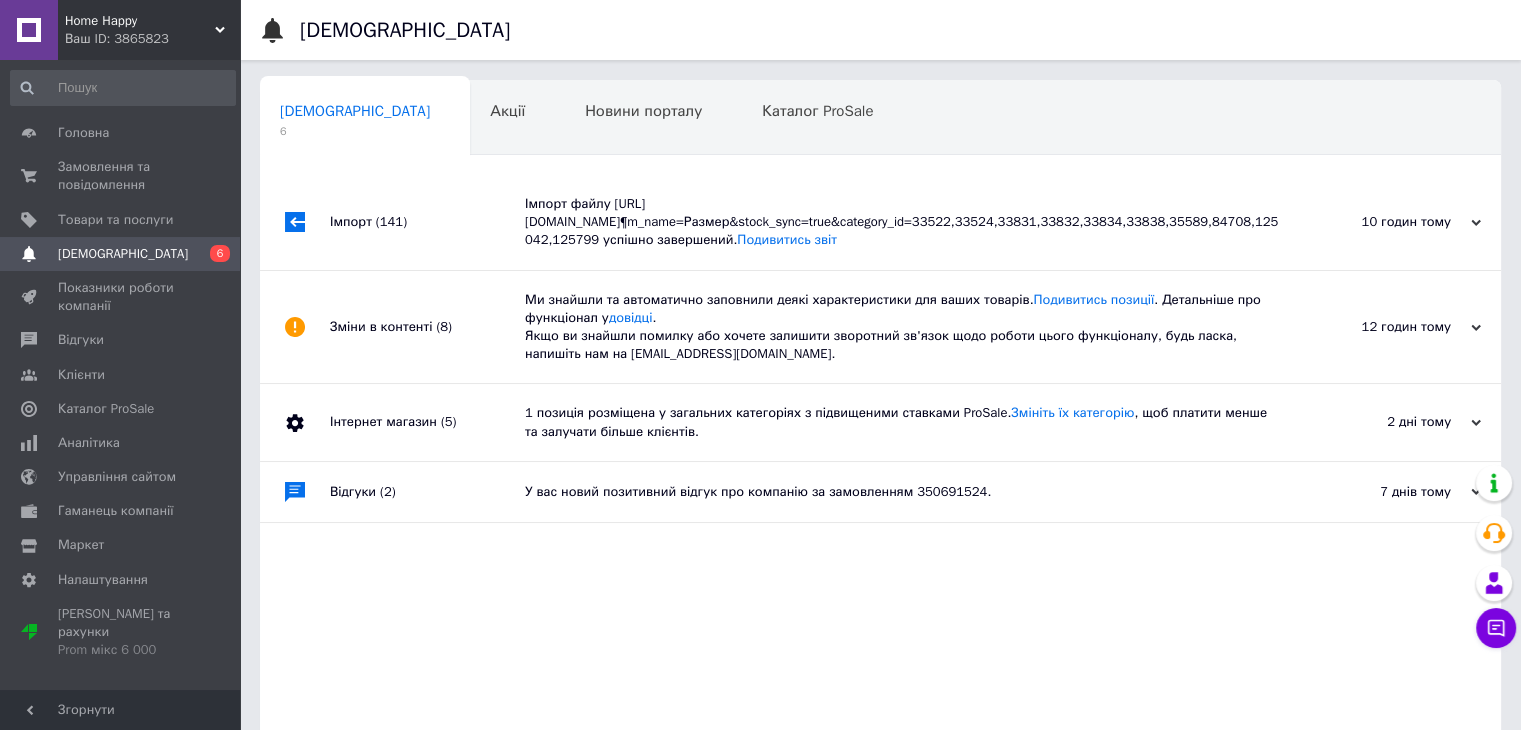 click on "Ми знайшли та автоматично заповнили деякі характеристики для ваших товарів.  Подивитись позиції . Детальніше про функціонал у  довідці . Якщо ви знайшли помилку або хочете залишити зворотний зв'язок щодо роботи цього функціоналу, будь ласка, напишіть нам на [EMAIL_ADDRESS][DOMAIN_NAME]." at bounding box center (903, 327) 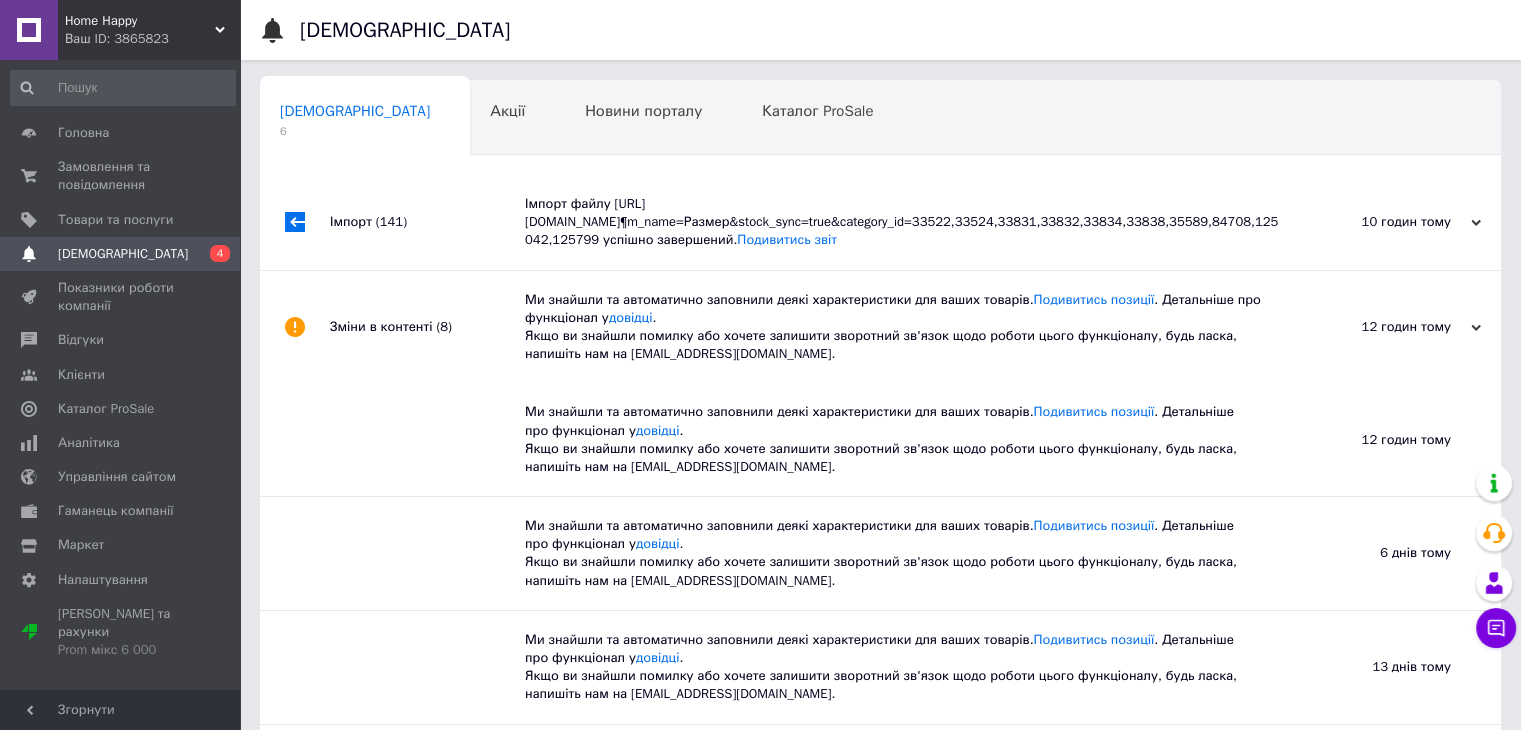 click on "Імпорт файлу [URL][DOMAIN_NAME]¶m_name=Размер&stock_sync=true&category_id=33522,33524,33831,33832,33834,33838,35589,84708,125042,125799 успішно завершений.  Подивитись звіт" at bounding box center [903, 222] 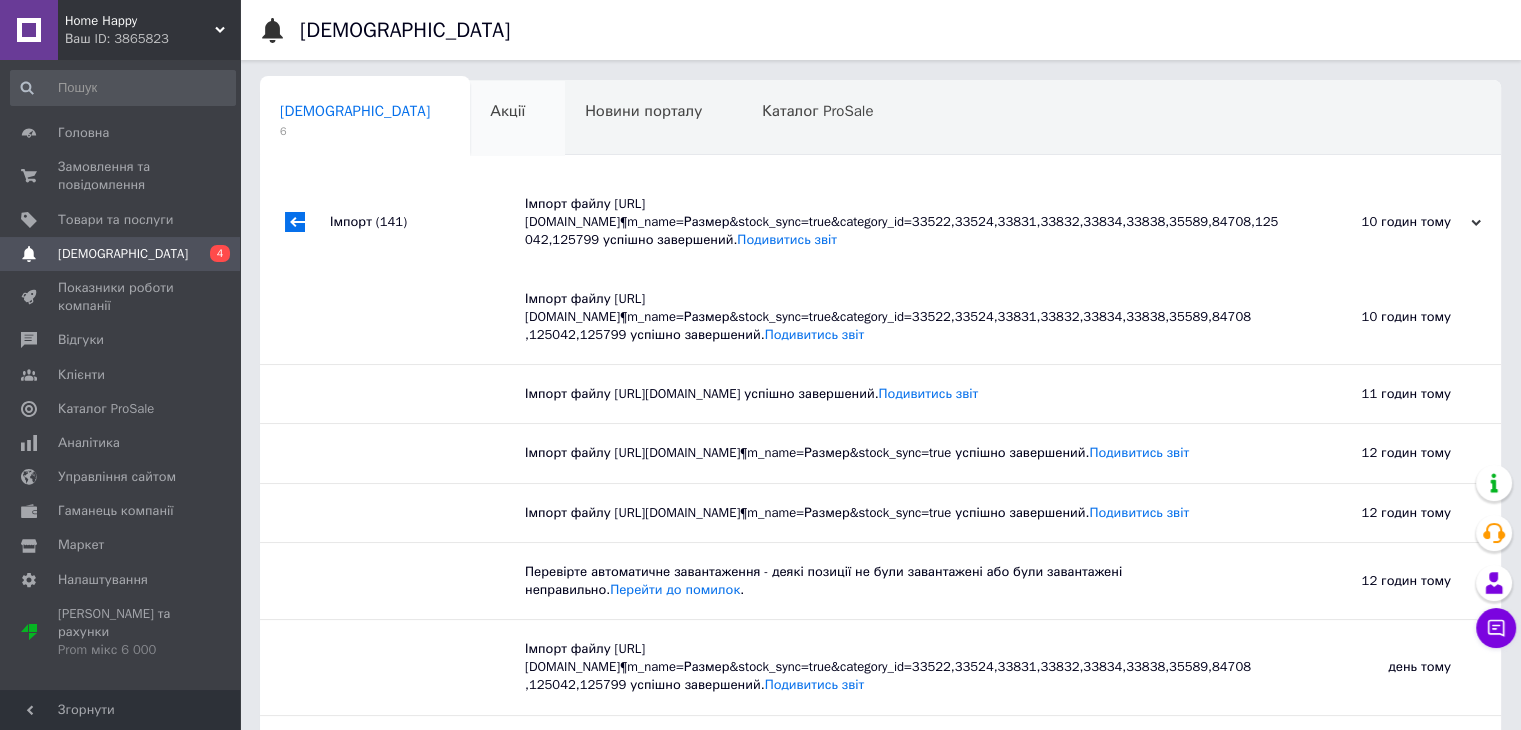 click on "Акції 0" at bounding box center (517, 119) 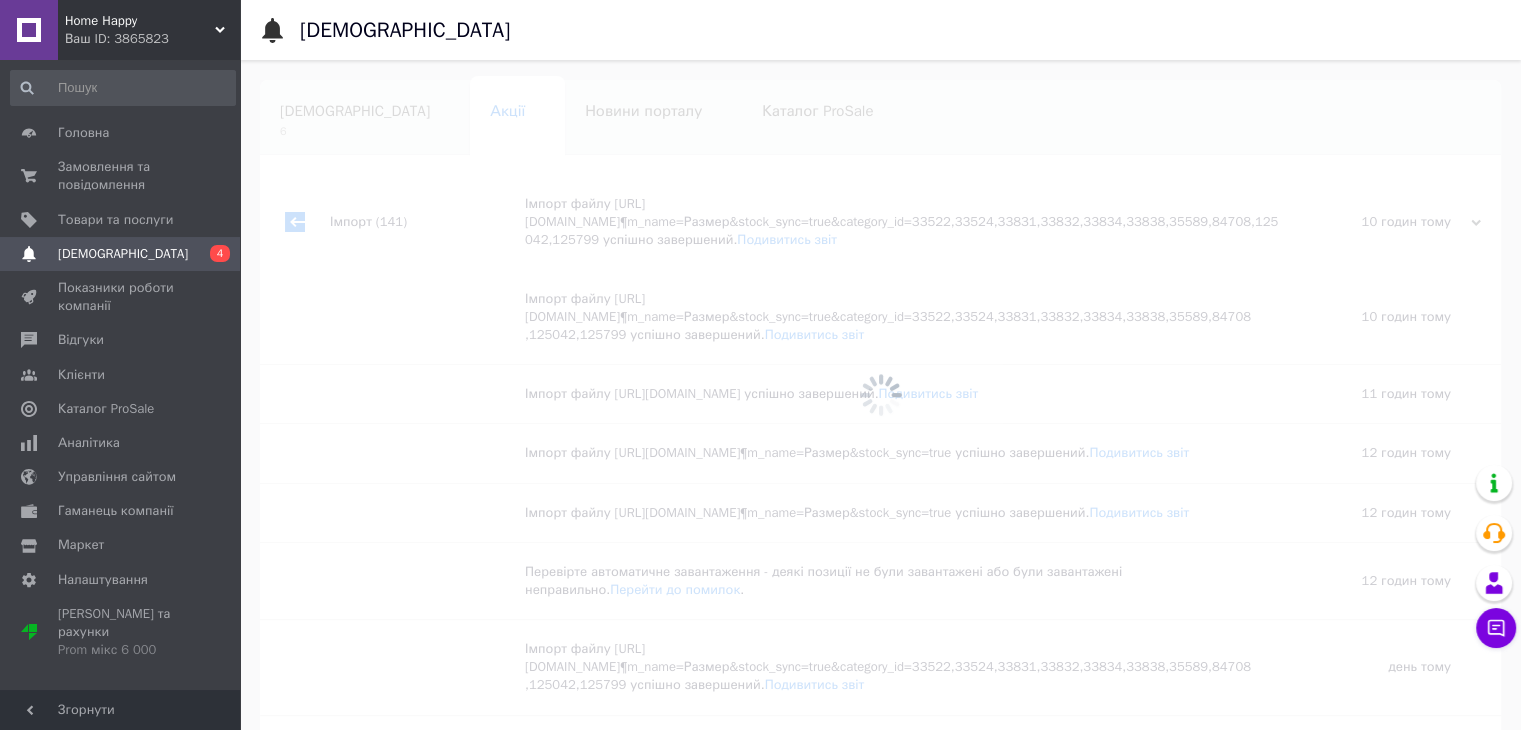click at bounding box center [880, 395] 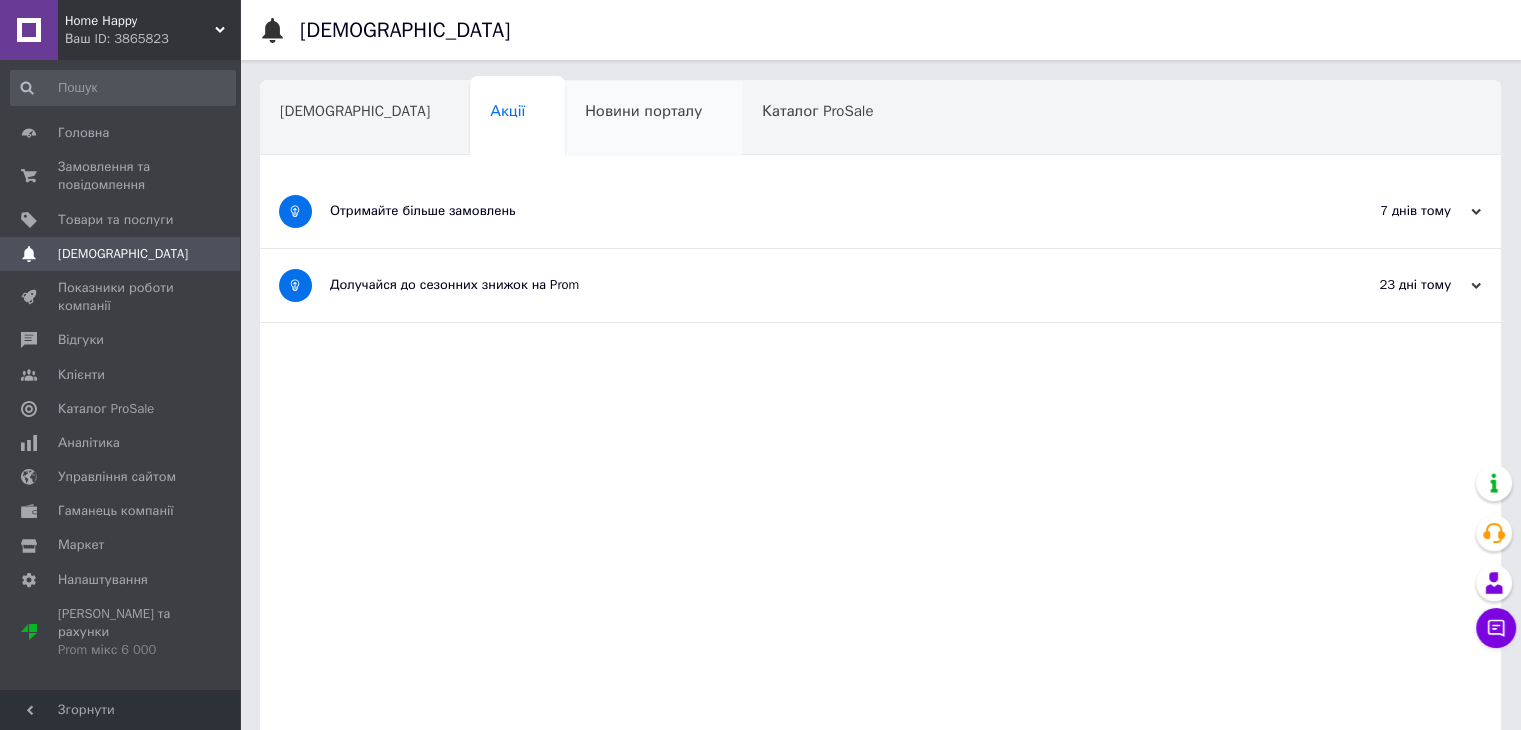 click on "Новини порталу" at bounding box center (653, 119) 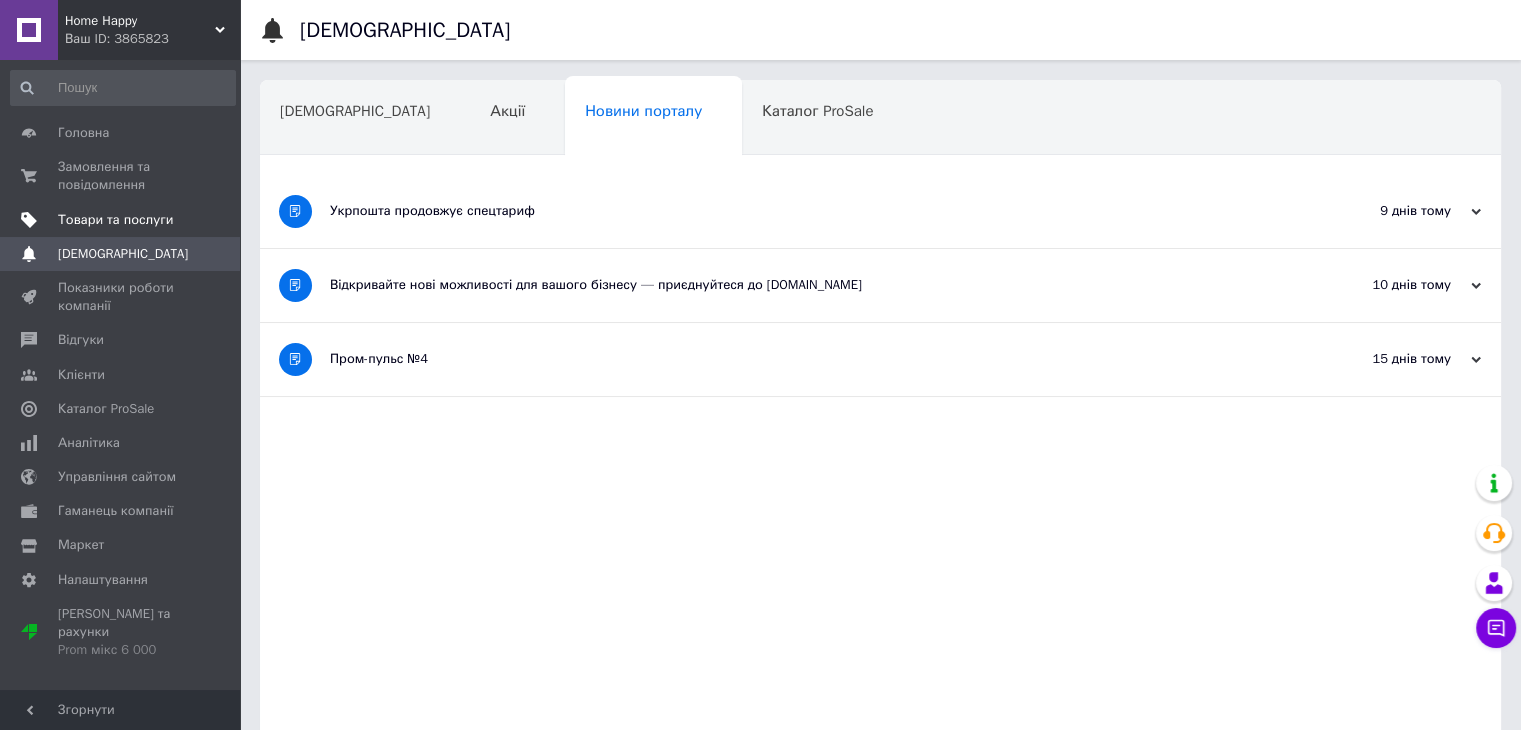 click on "Товари та послуги" at bounding box center [115, 220] 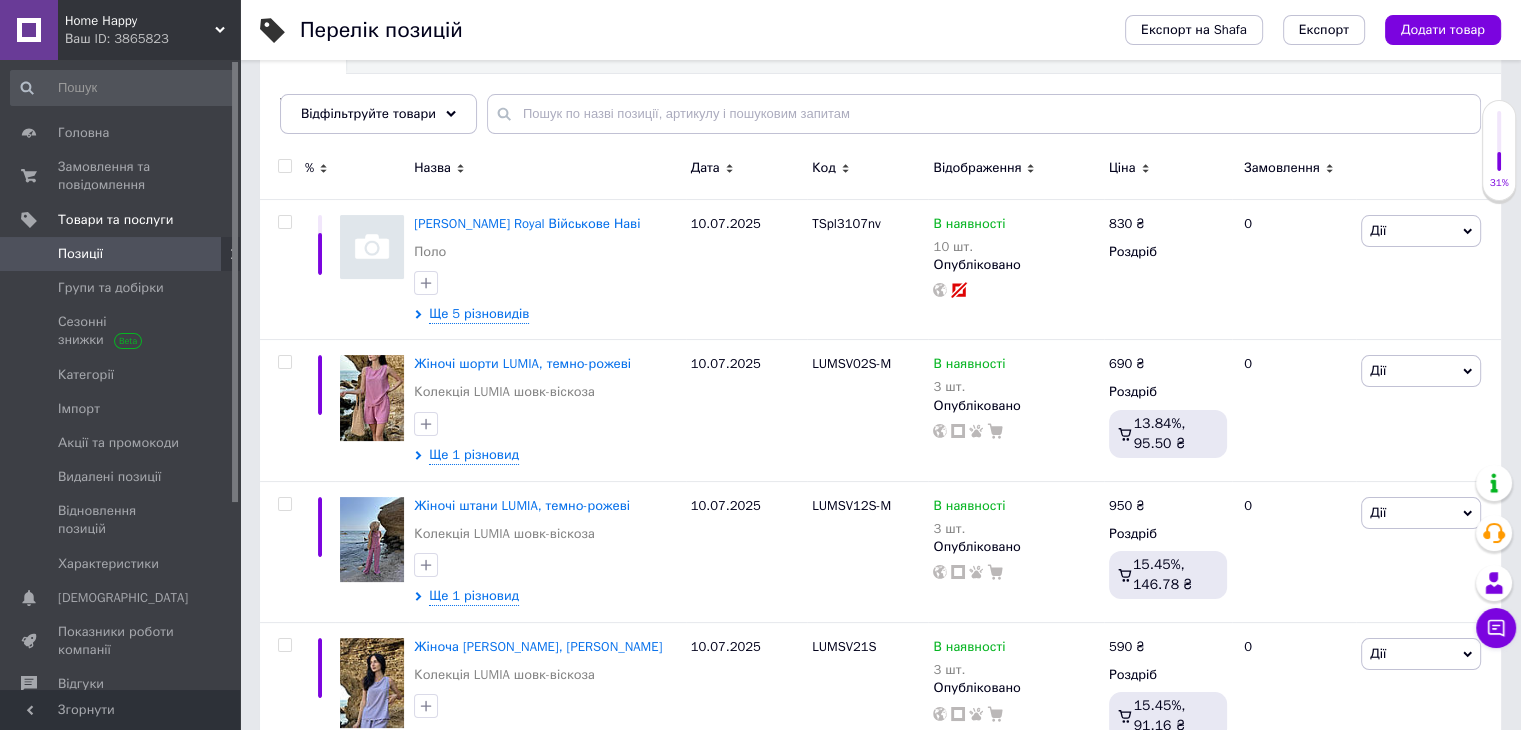 scroll, scrollTop: 300, scrollLeft: 0, axis: vertical 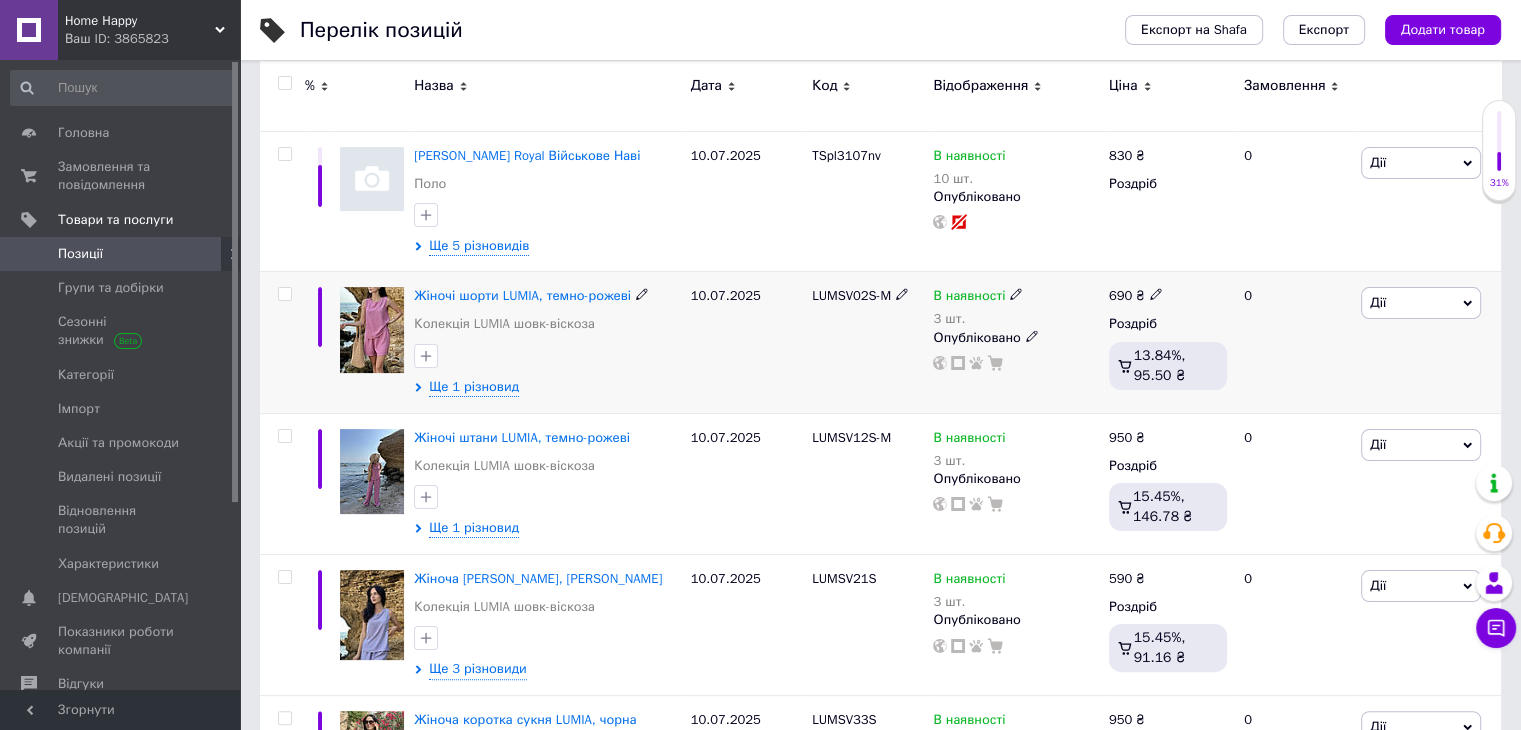 click at bounding box center [284, 294] 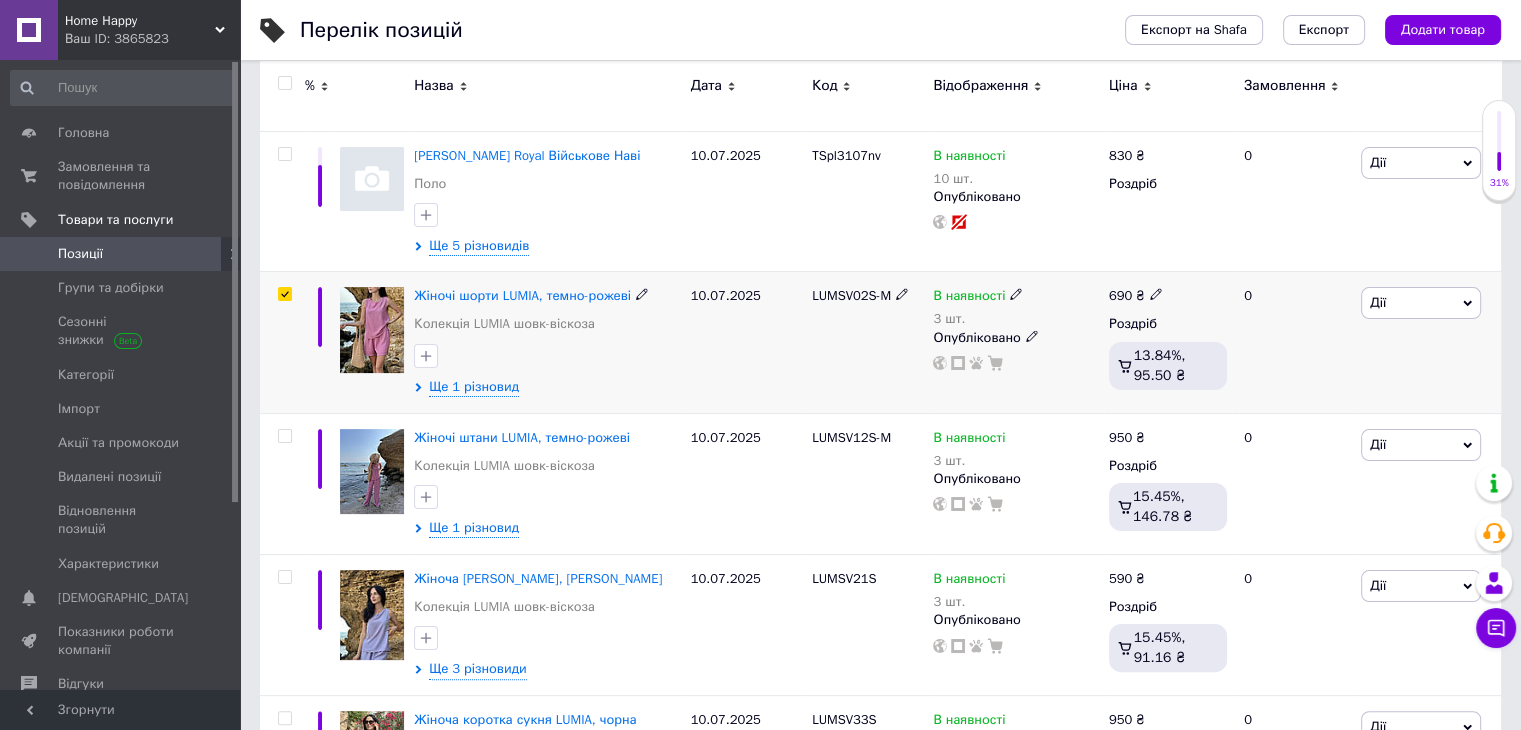 checkbox on "true" 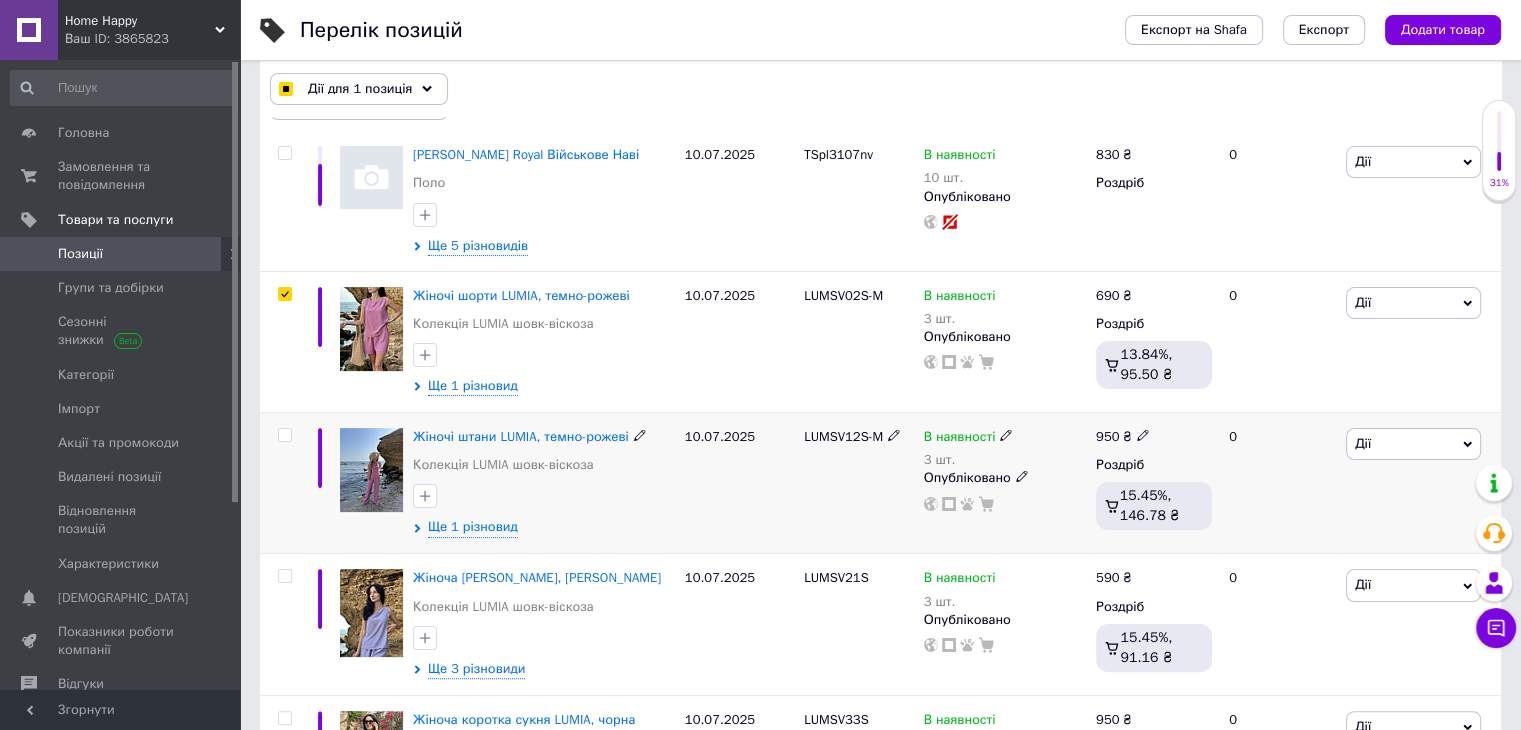 click at bounding box center (284, 435) 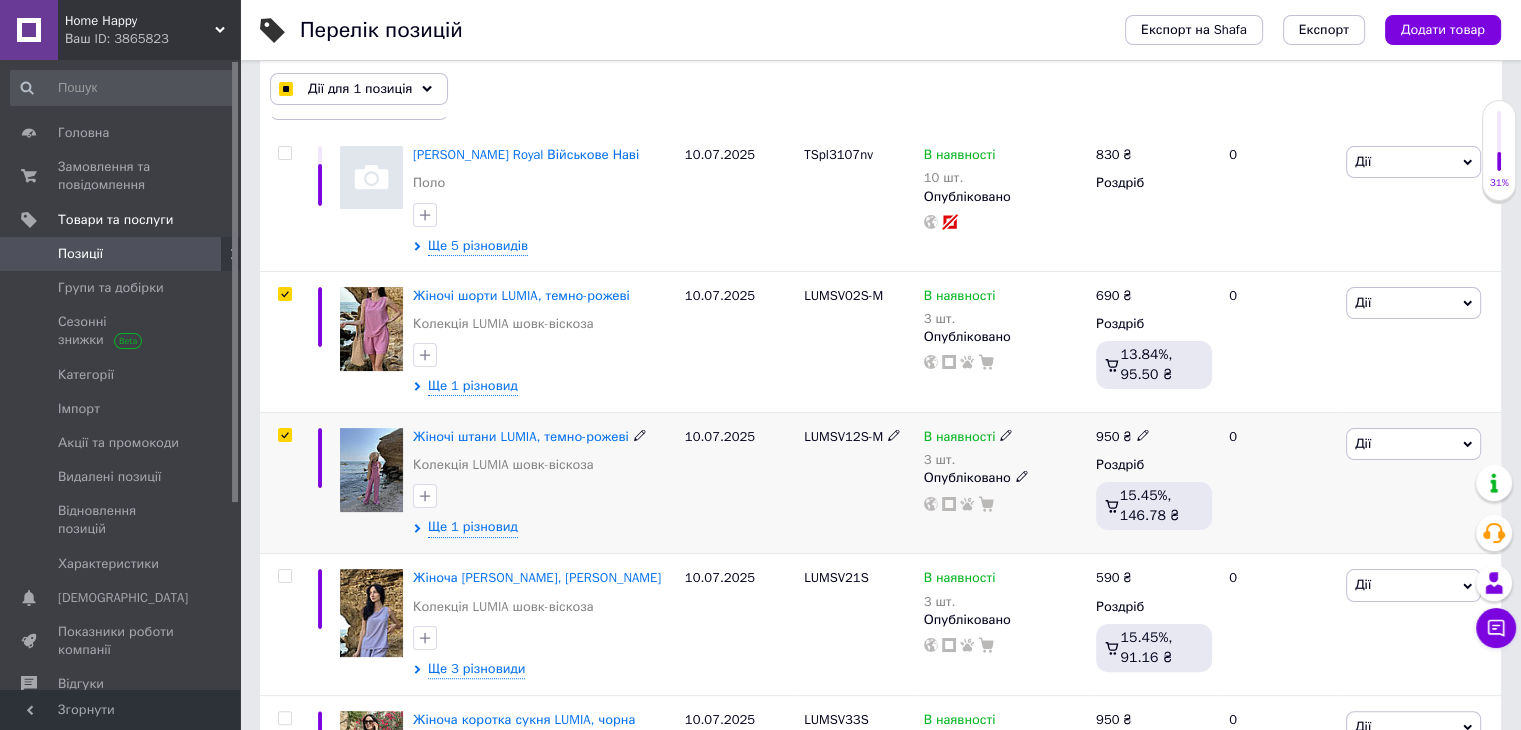 checkbox on "true" 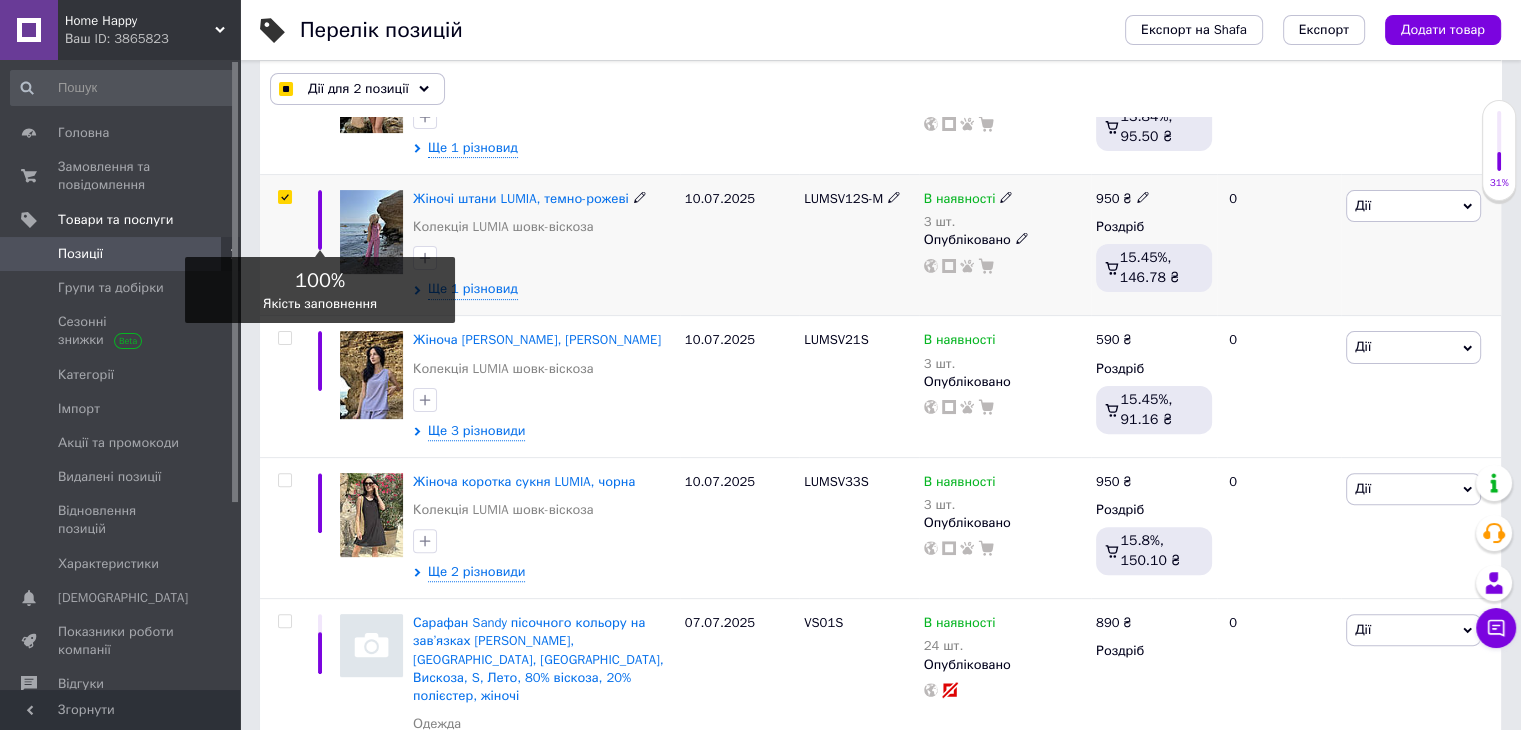 scroll, scrollTop: 600, scrollLeft: 0, axis: vertical 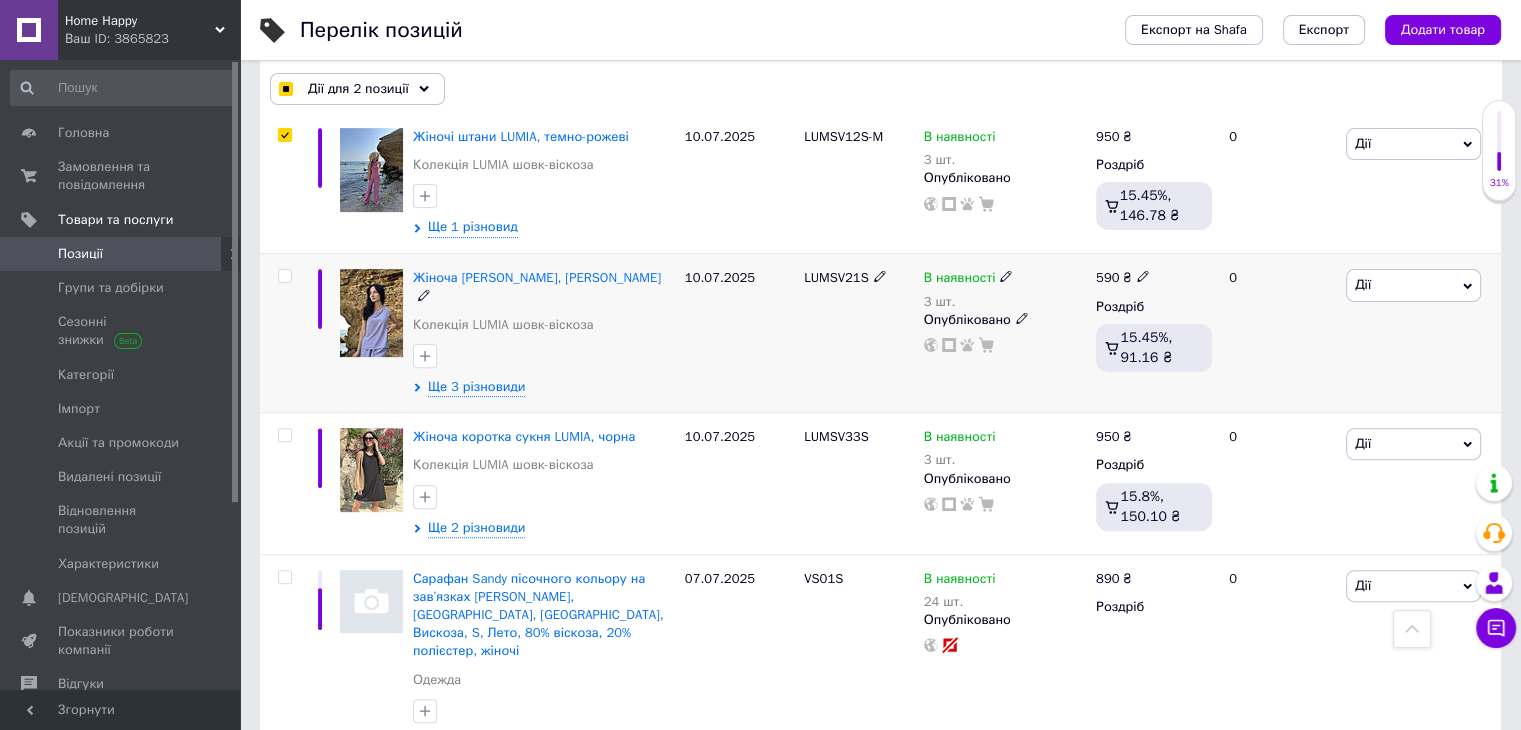 click at bounding box center (284, 276) 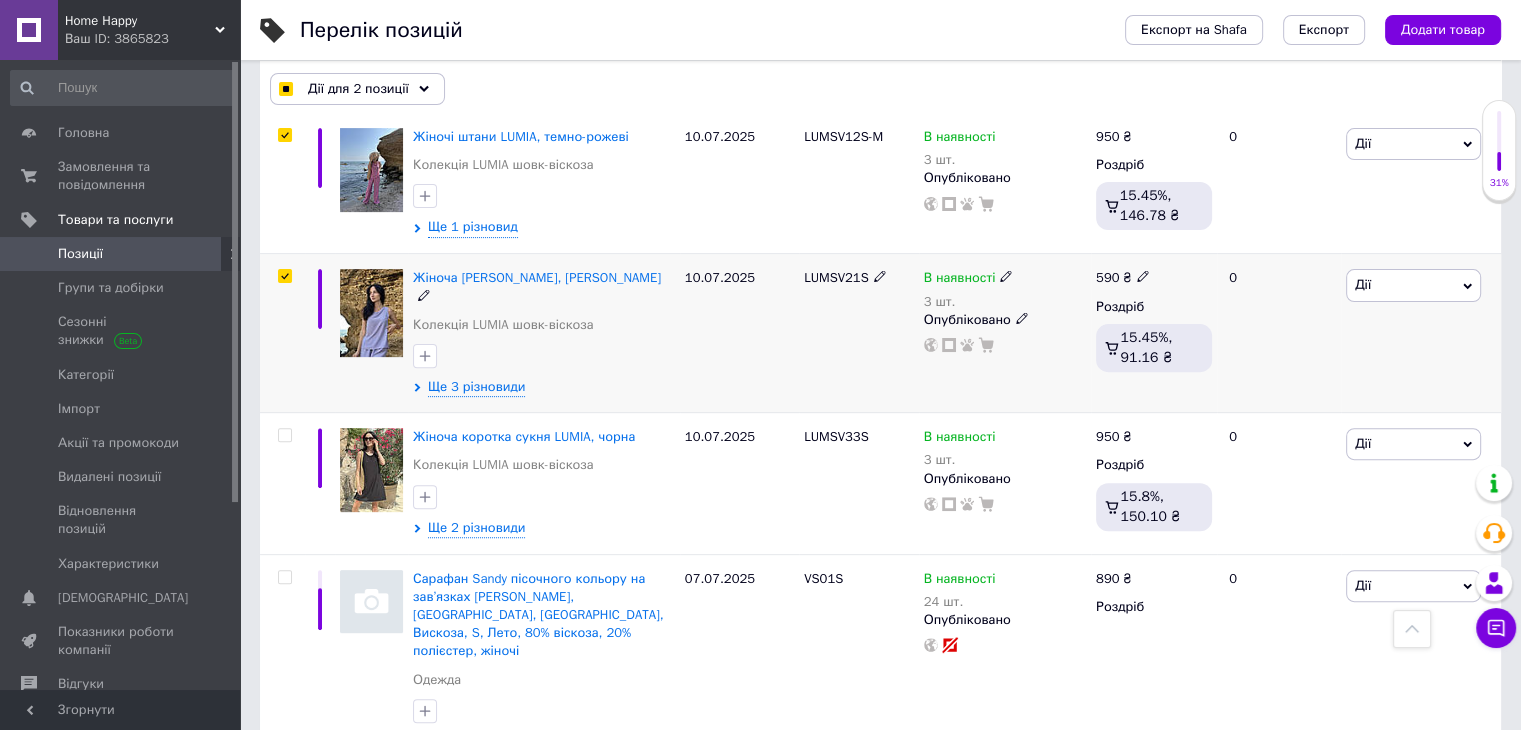 checkbox on "true" 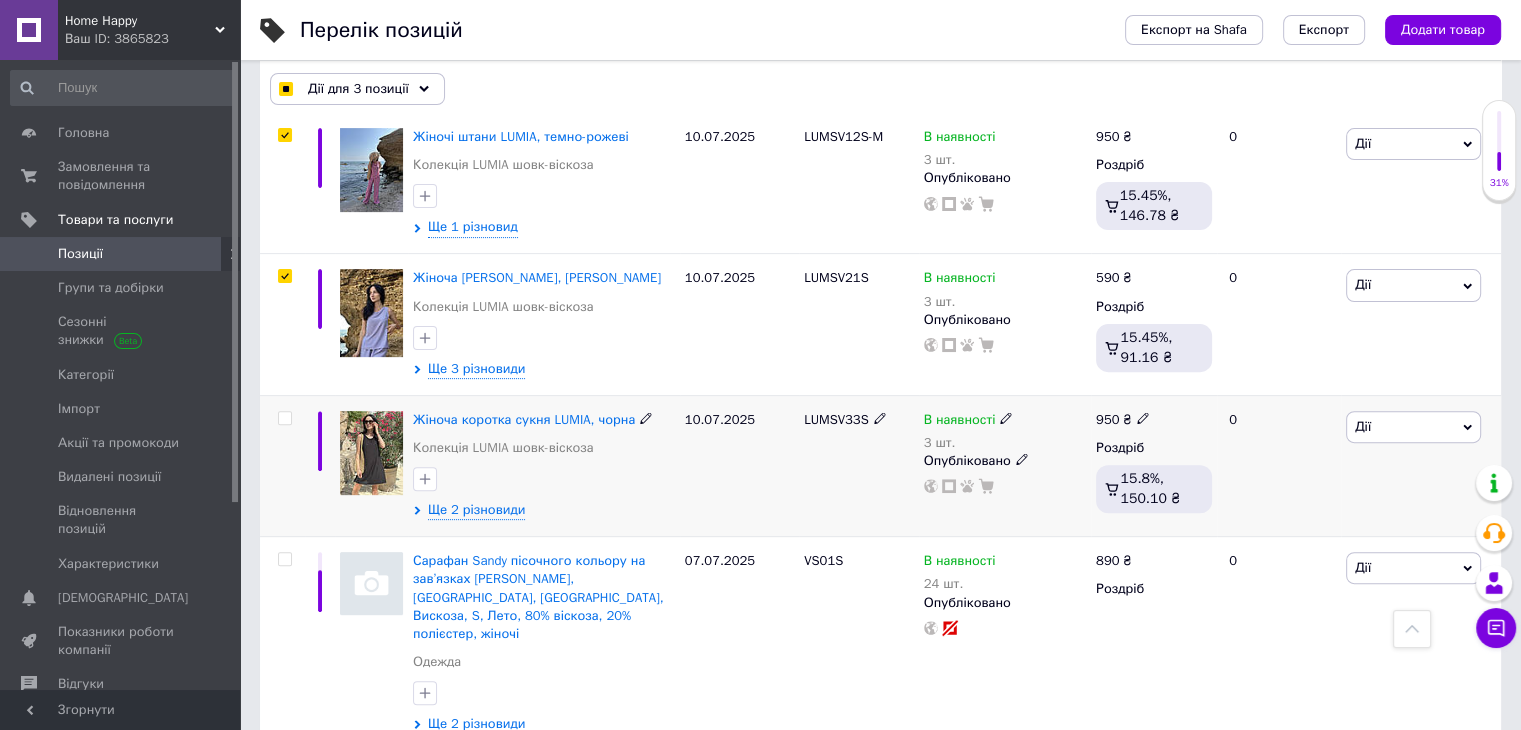click at bounding box center (284, 418) 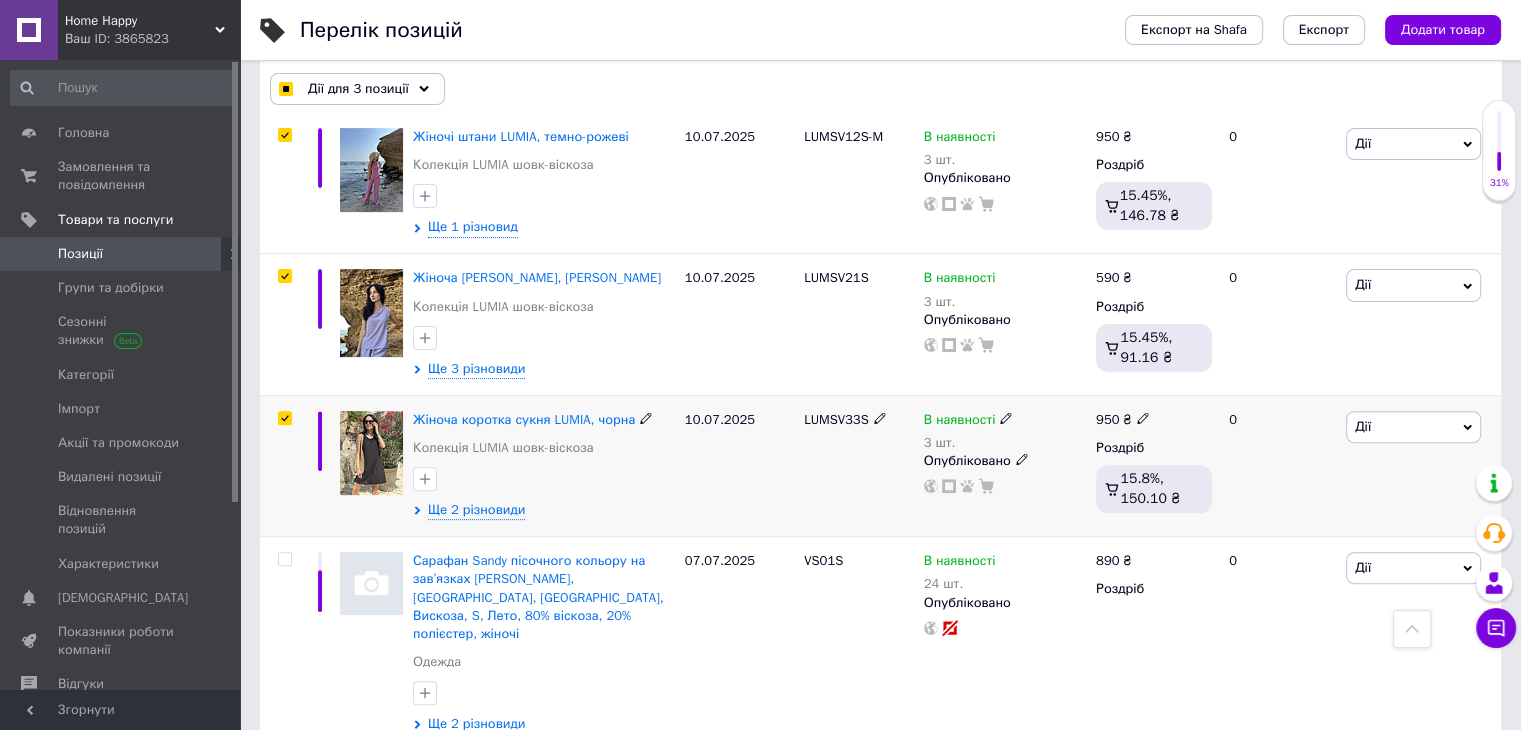 checkbox on "true" 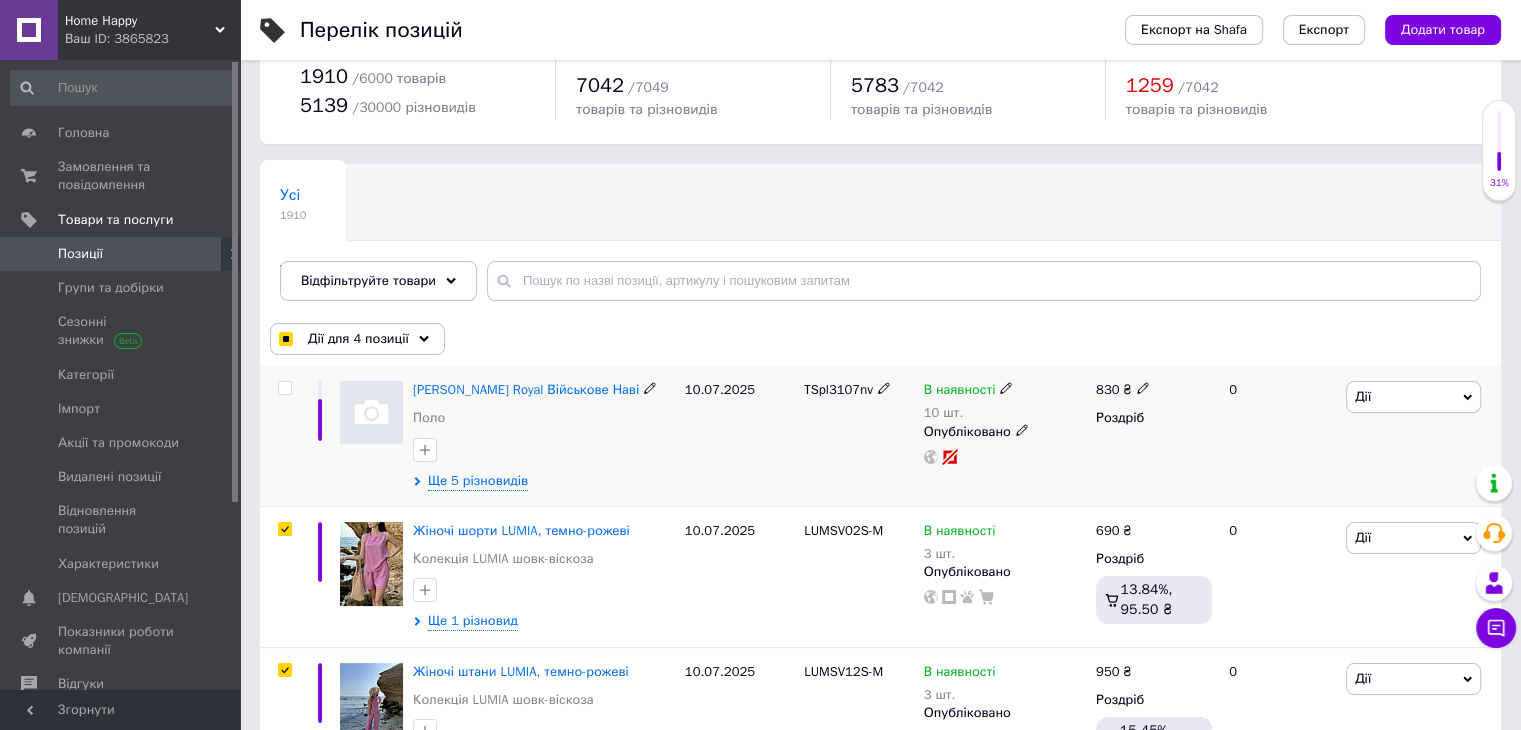 scroll, scrollTop: 100, scrollLeft: 0, axis: vertical 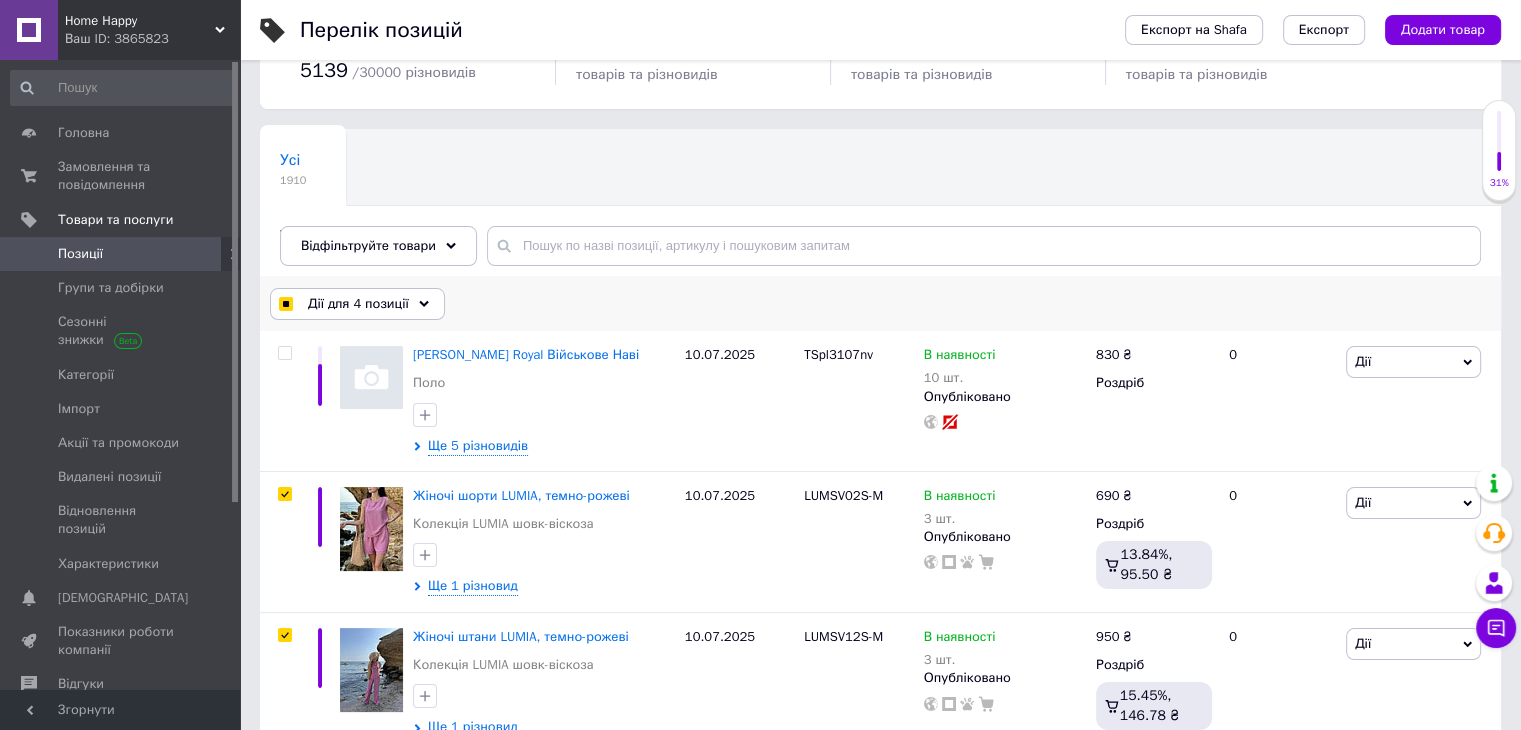 click on "Дії для 4 позиції" at bounding box center [358, 304] 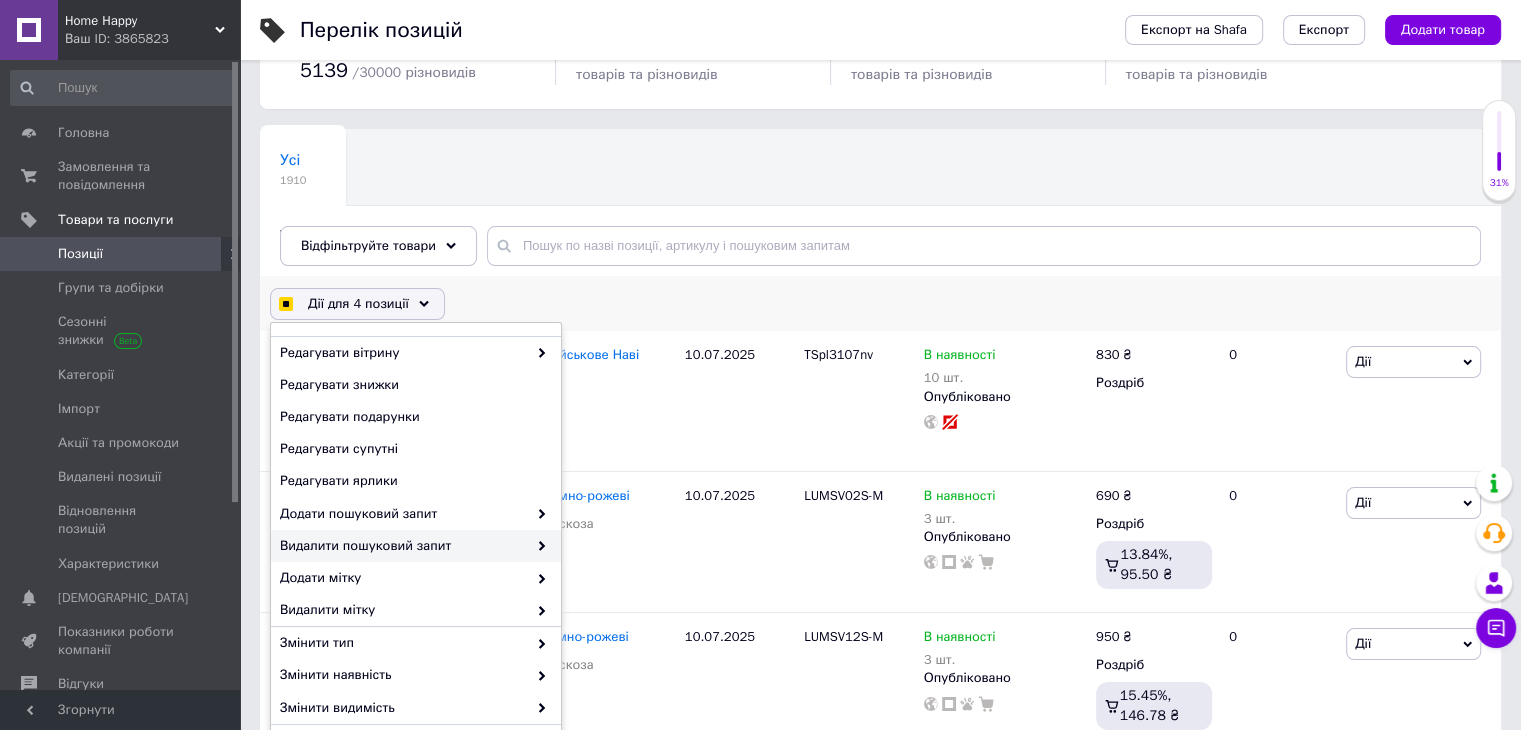 scroll, scrollTop: 200, scrollLeft: 0, axis: vertical 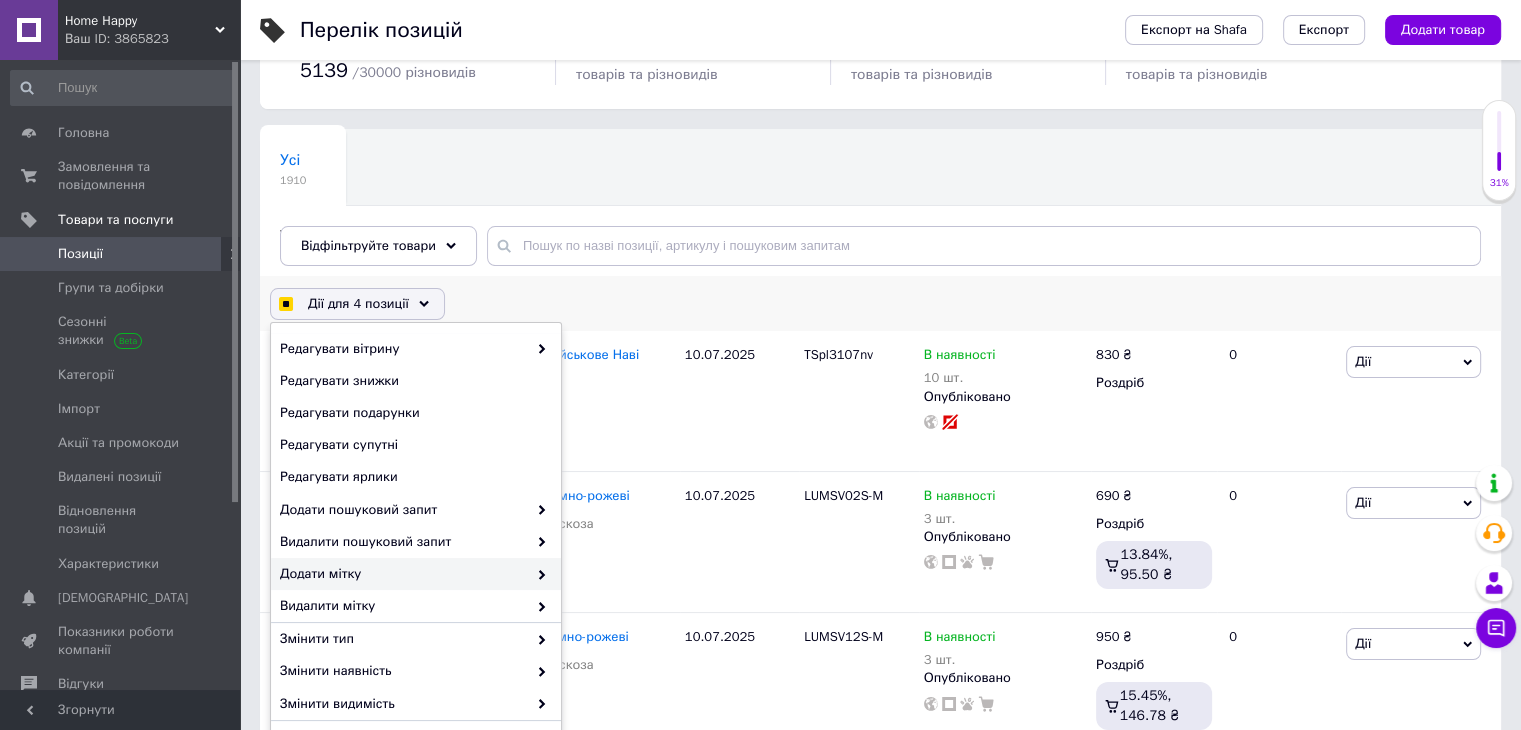 click on "Додати мітку" at bounding box center (403, 574) 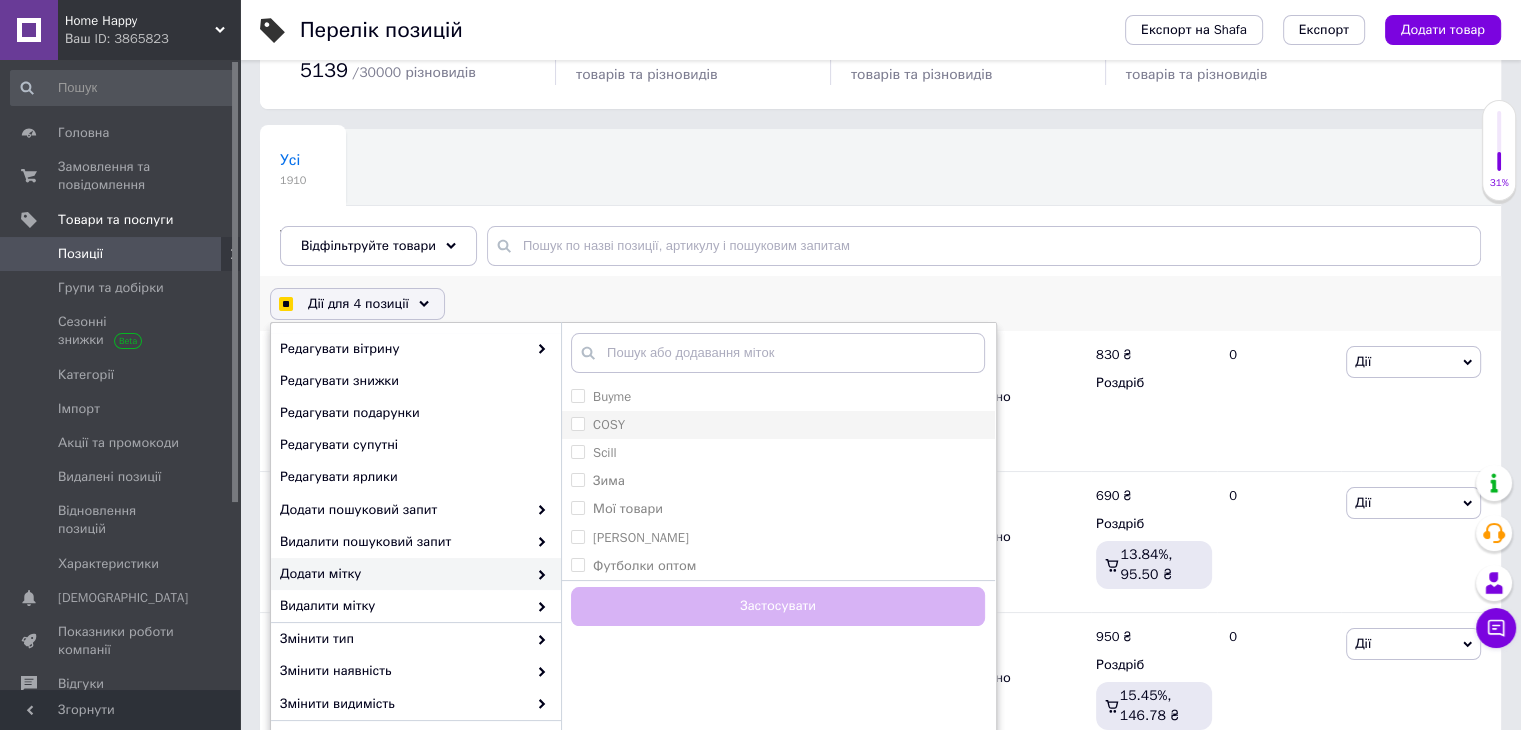 click on "COSY" at bounding box center [609, 424] 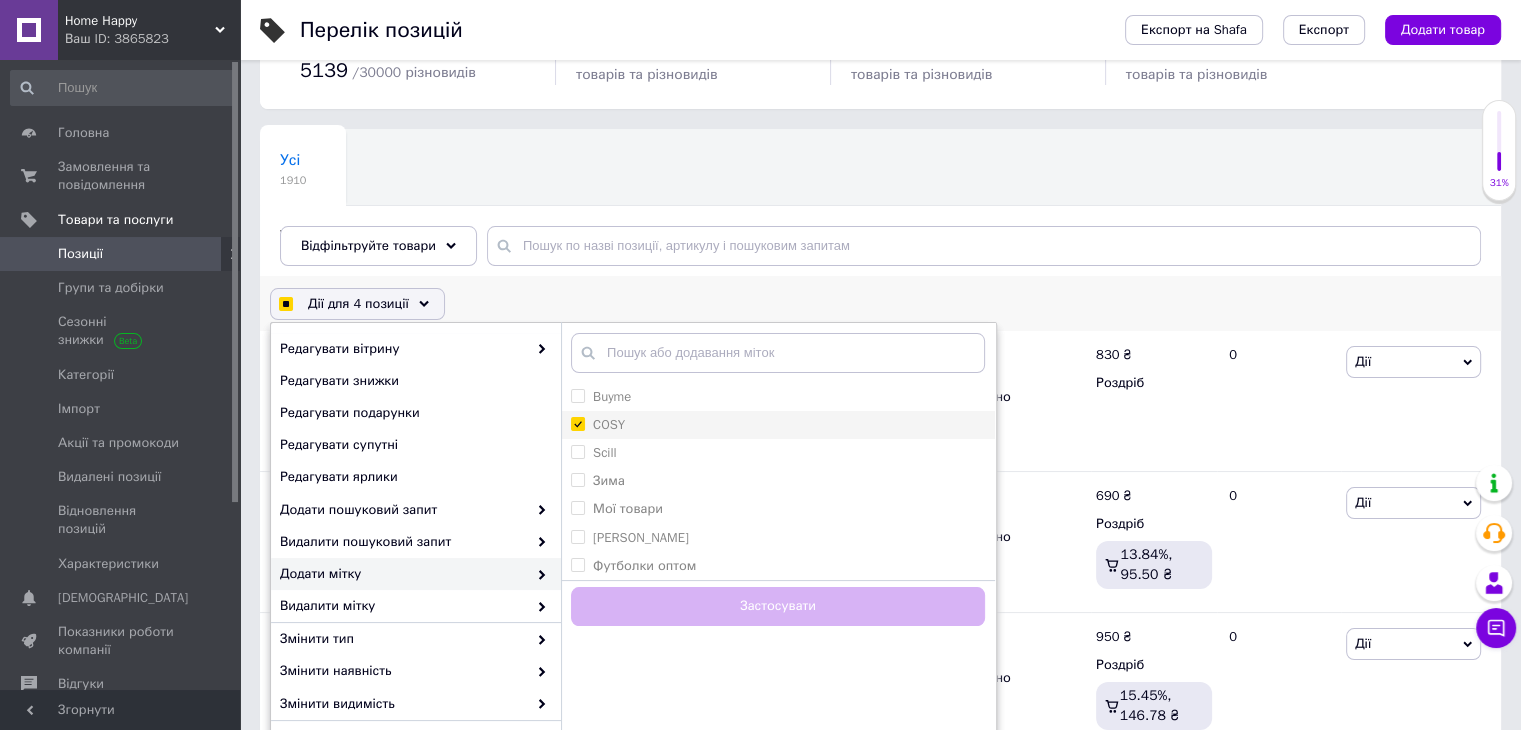 checkbox on "true" 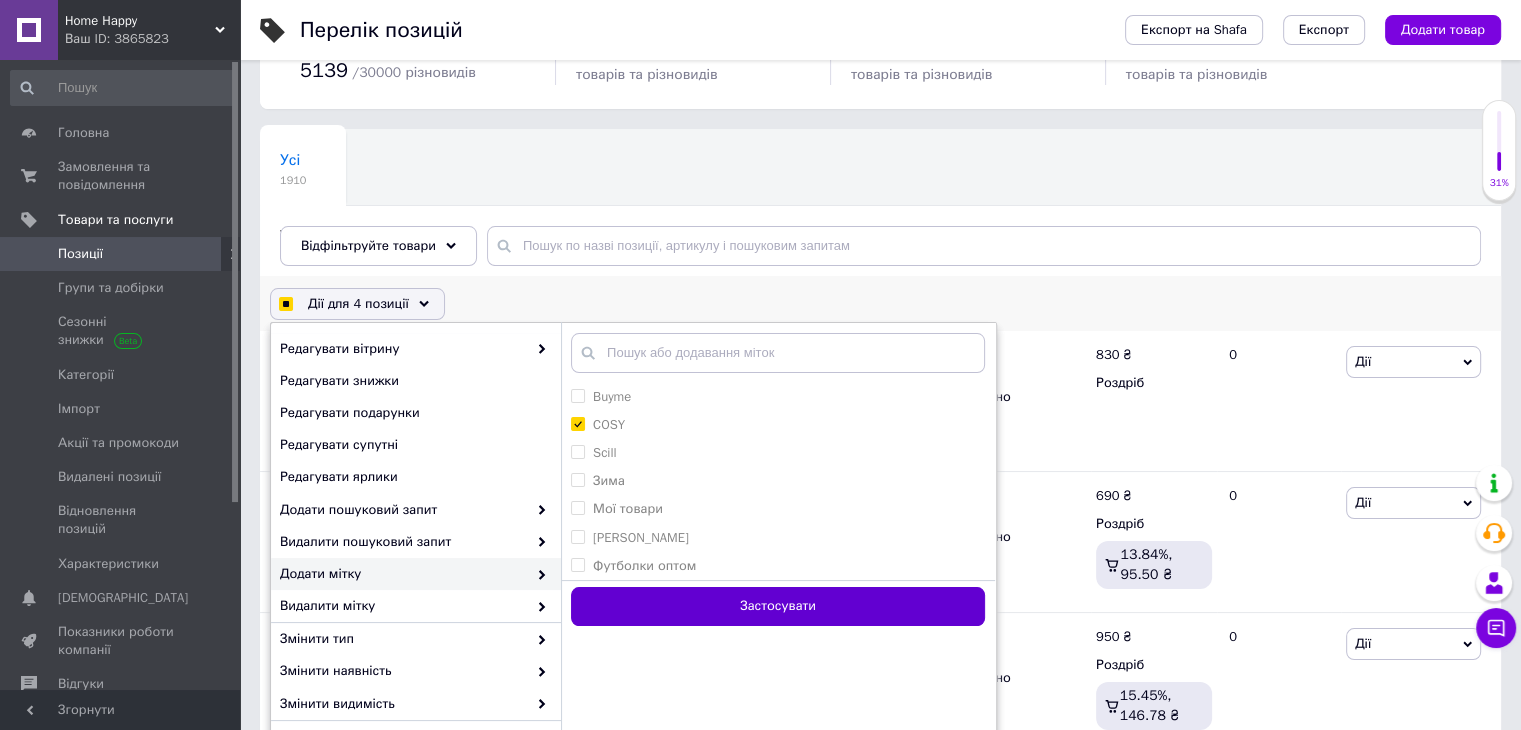 click on "Застосувати" at bounding box center [778, 606] 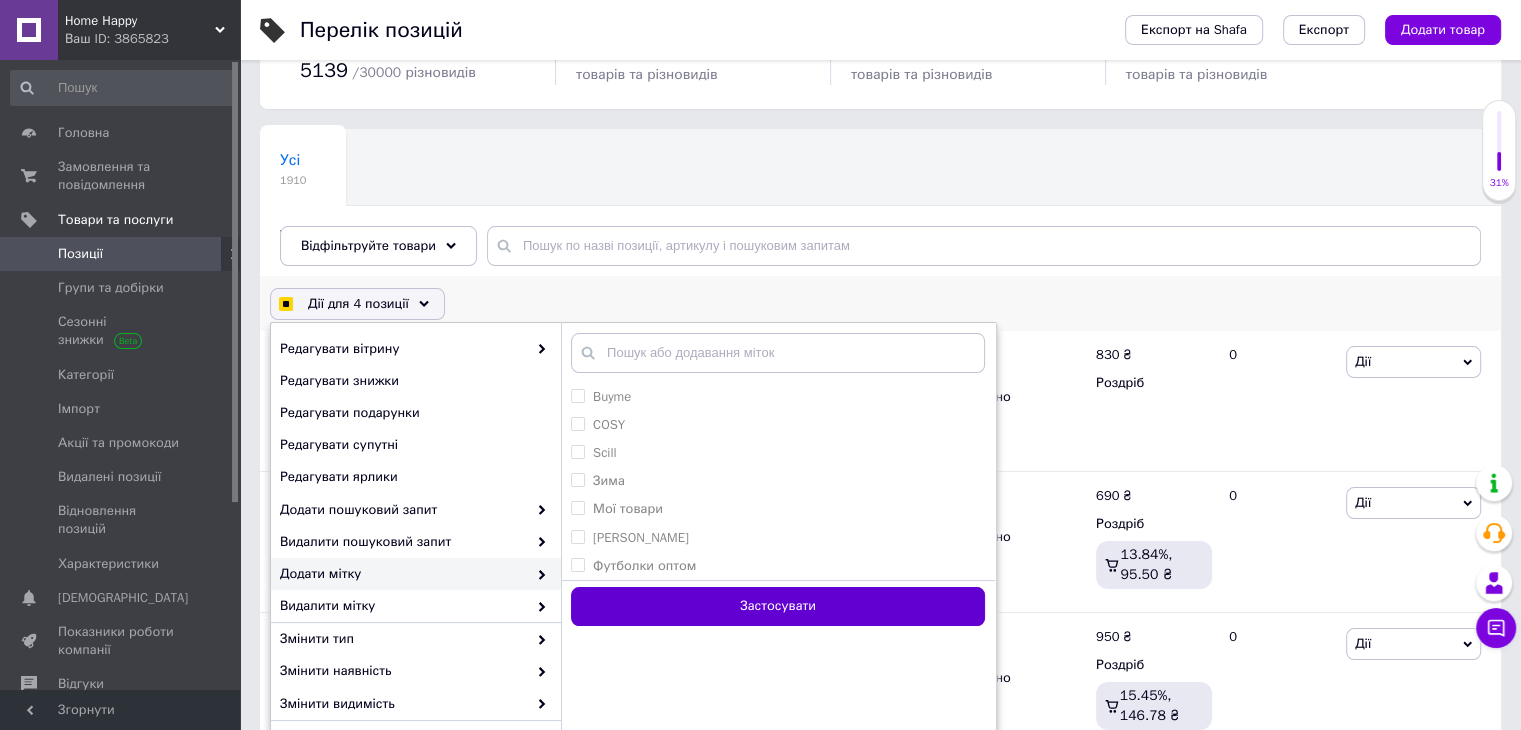 checkbox on "false" 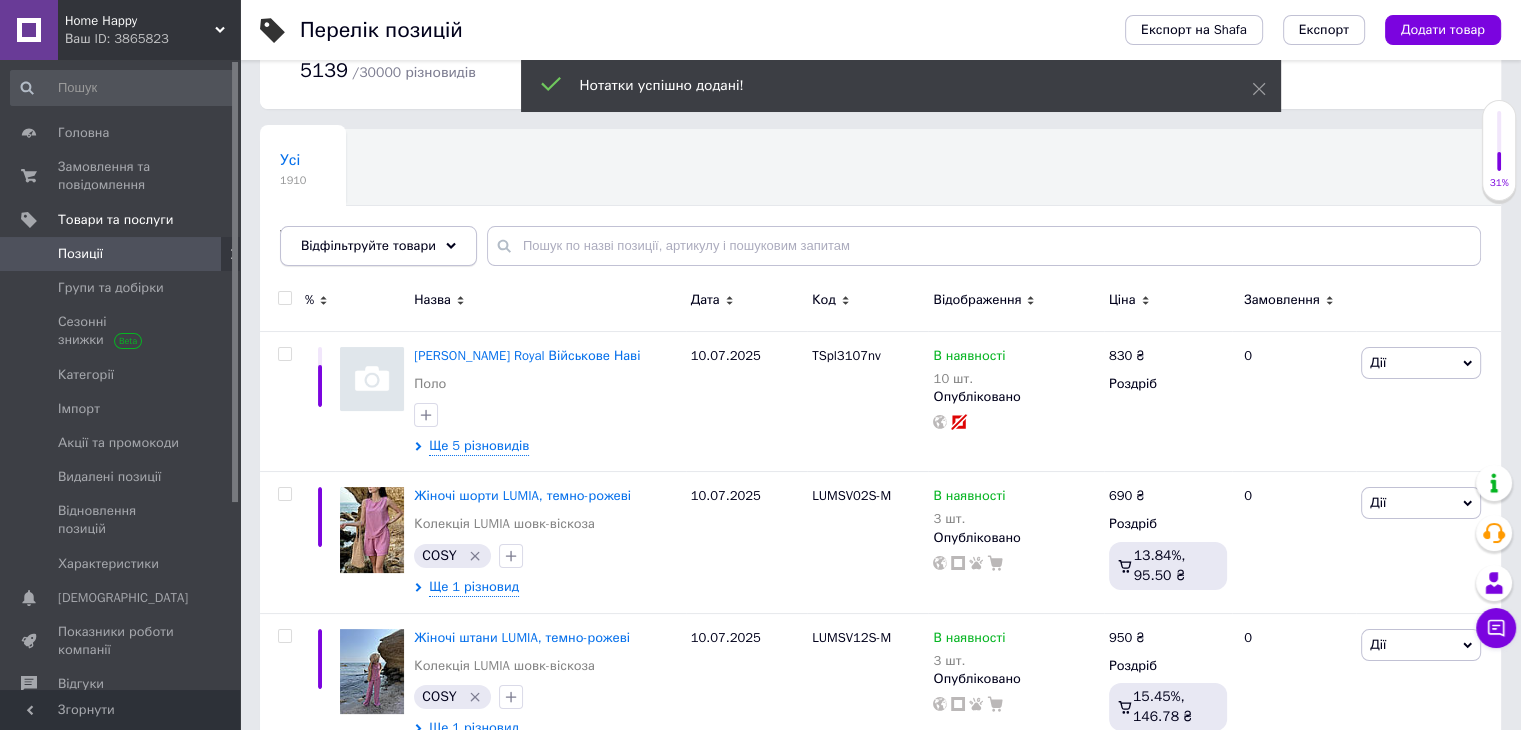 click on "Відфільтруйте товари" at bounding box center (368, 245) 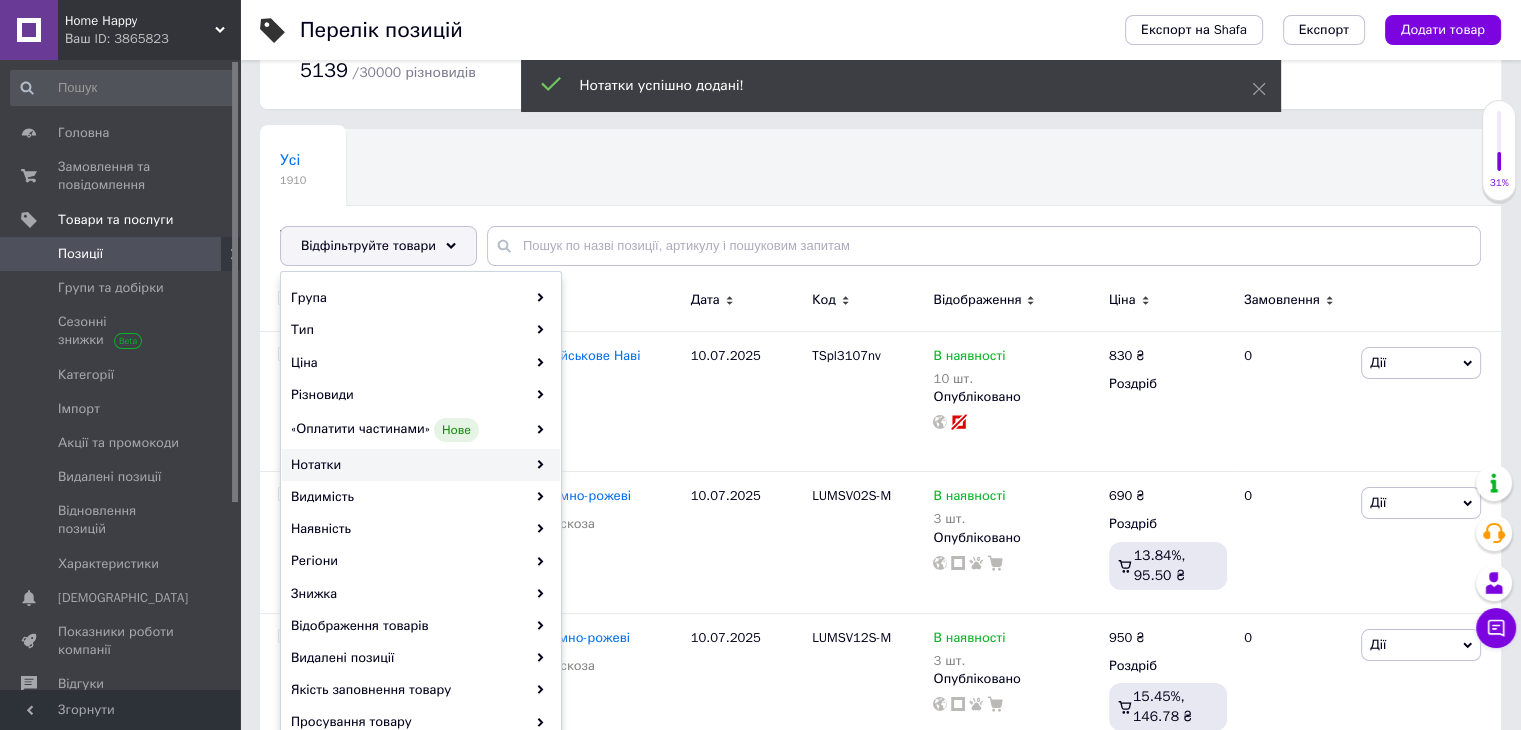 click on "Нотатки" at bounding box center [421, 465] 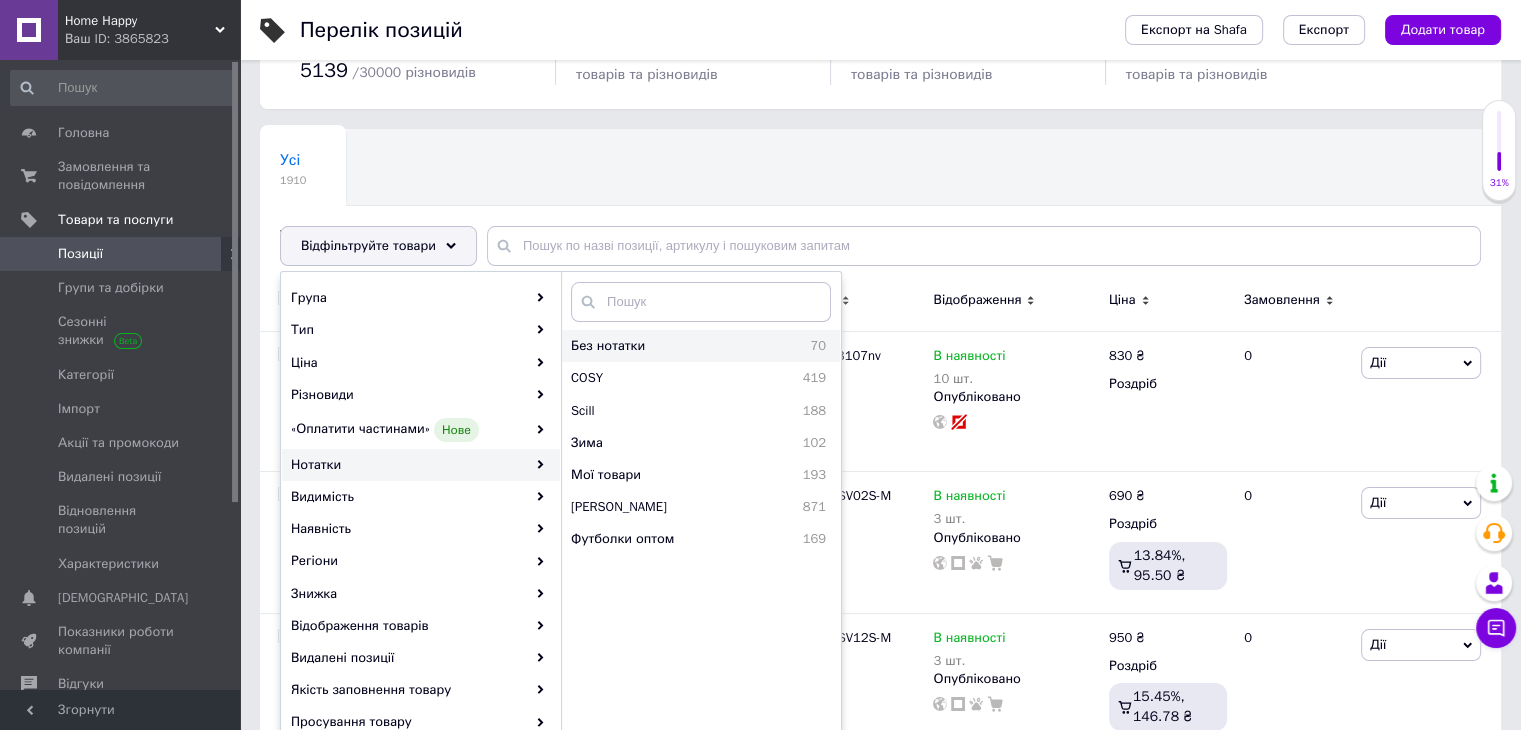 click on "Без нотатки" at bounding box center [666, 346] 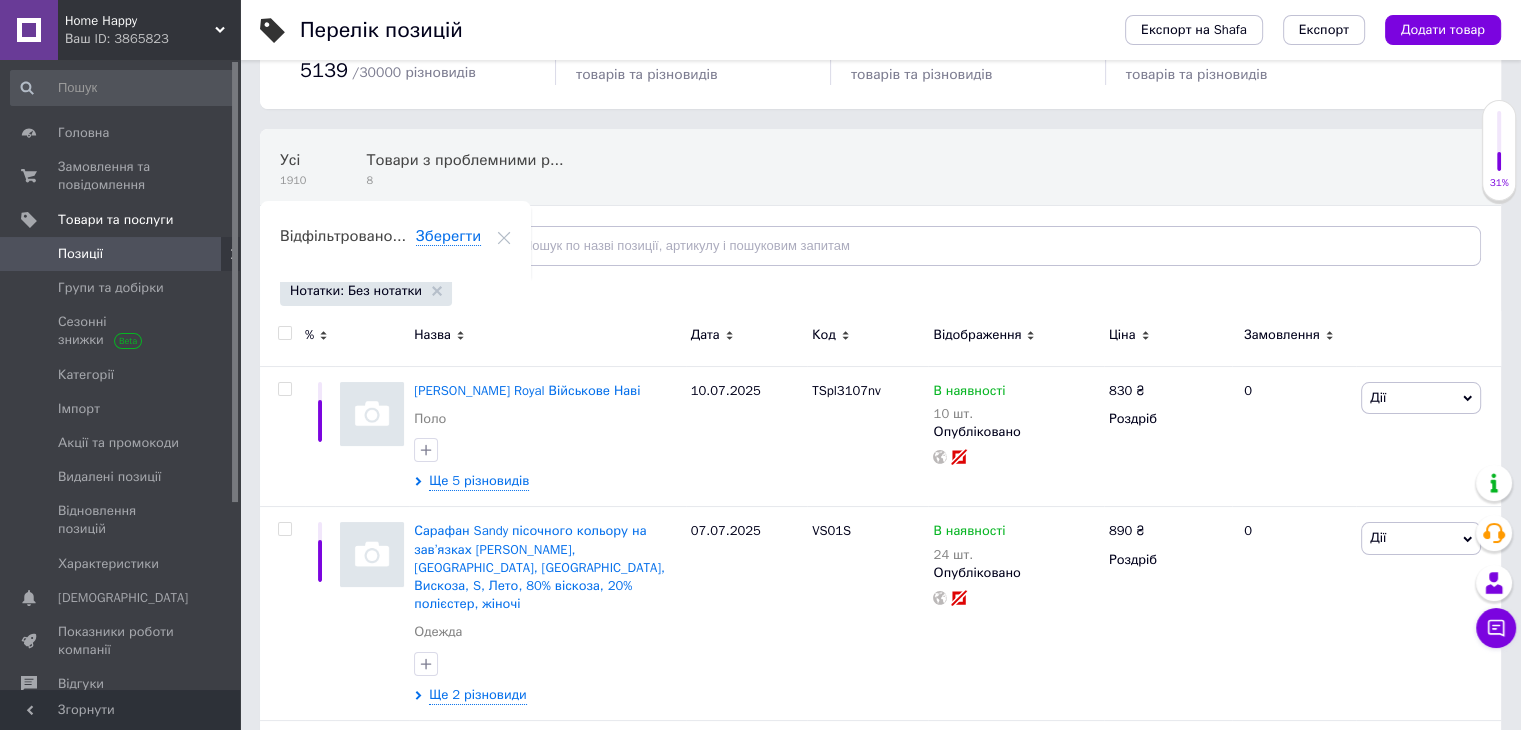 click at bounding box center (284, 333) 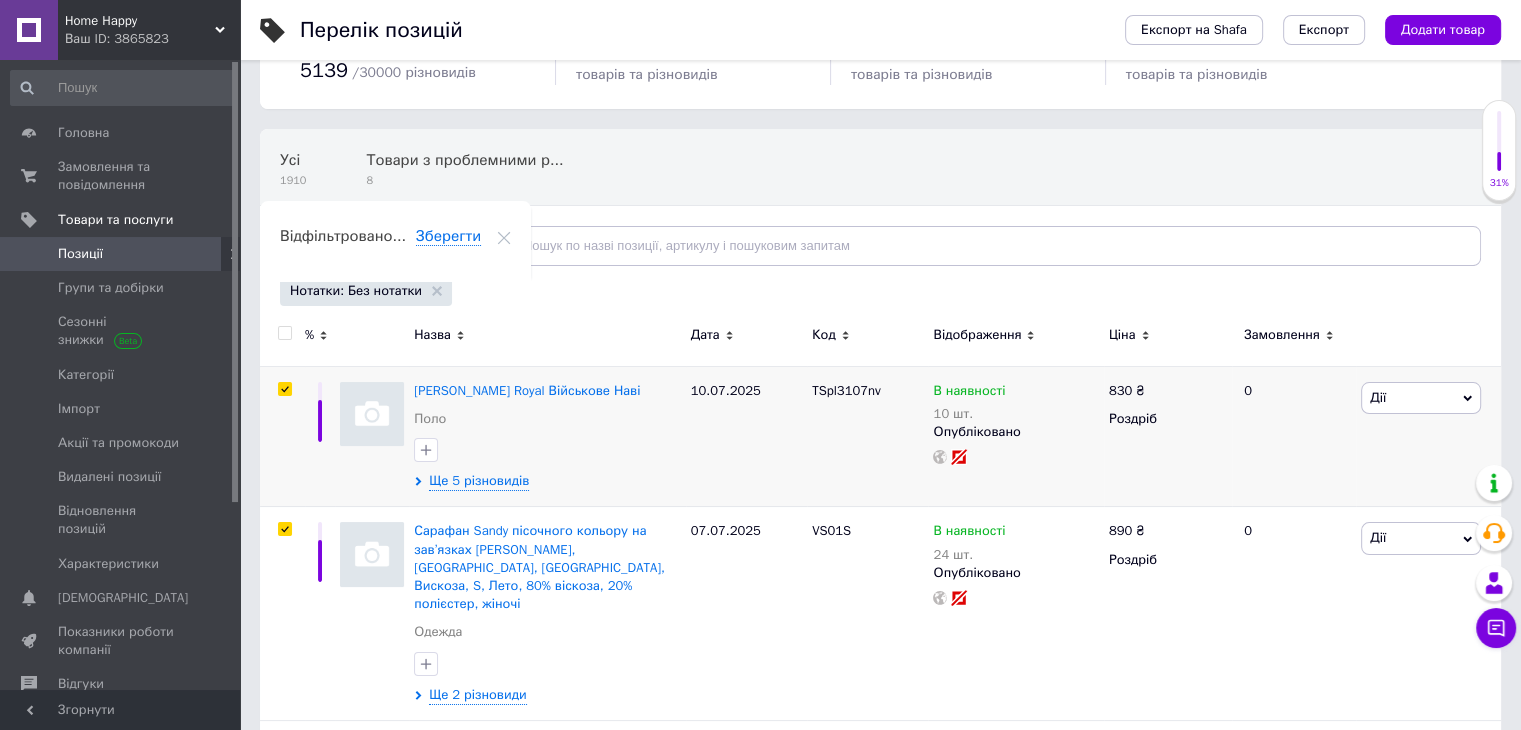 checkbox on "true" 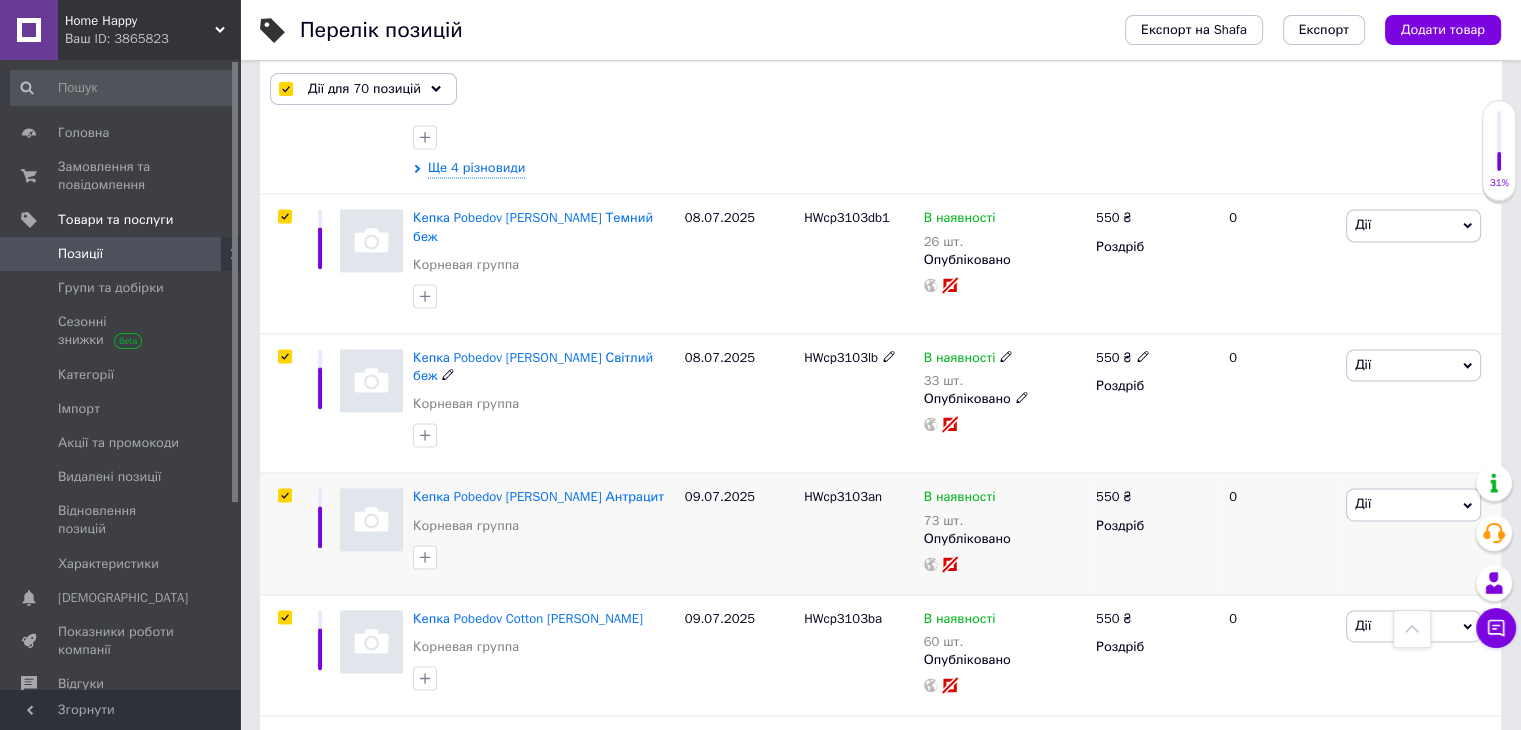 scroll, scrollTop: 2900, scrollLeft: 0, axis: vertical 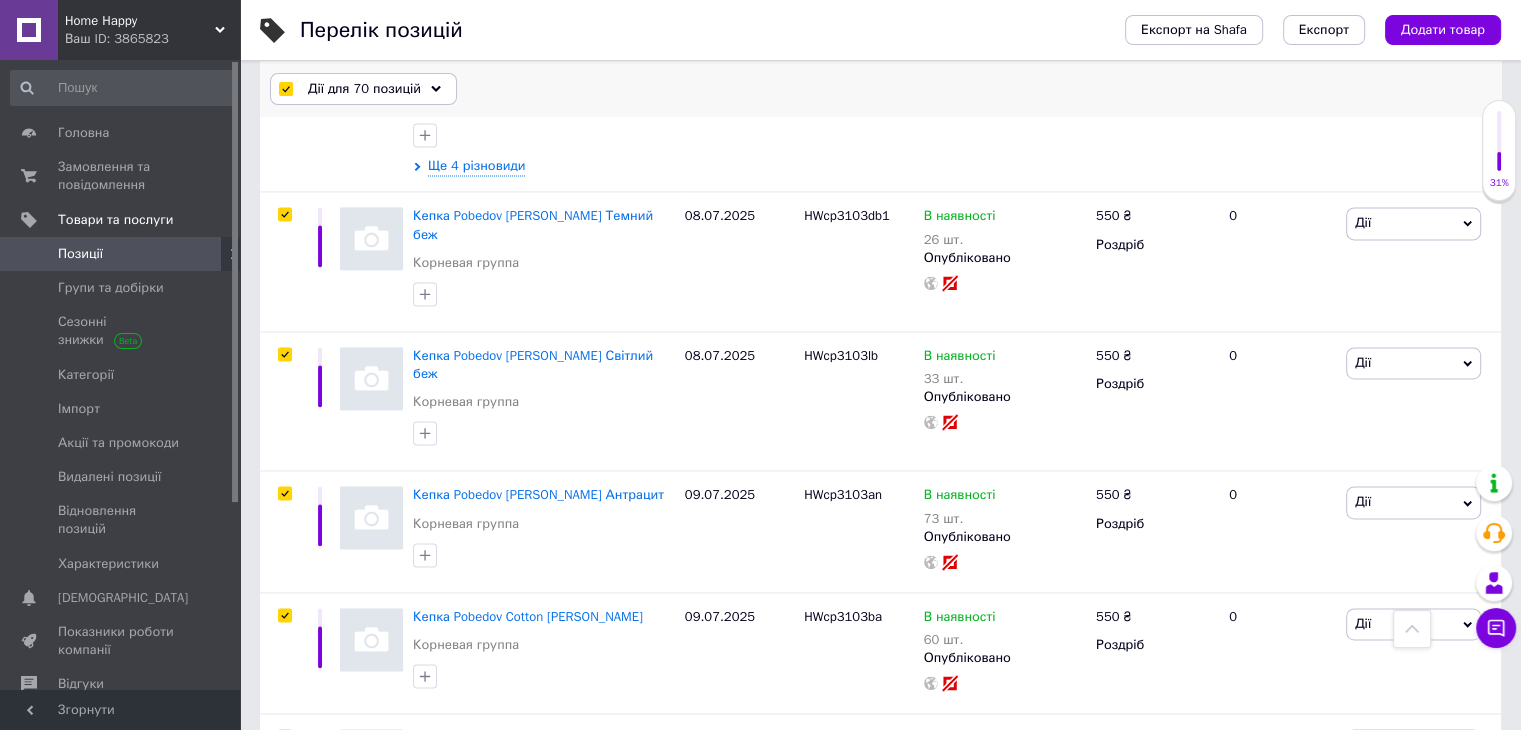 click on "Дії для 70 позицій" at bounding box center (364, 89) 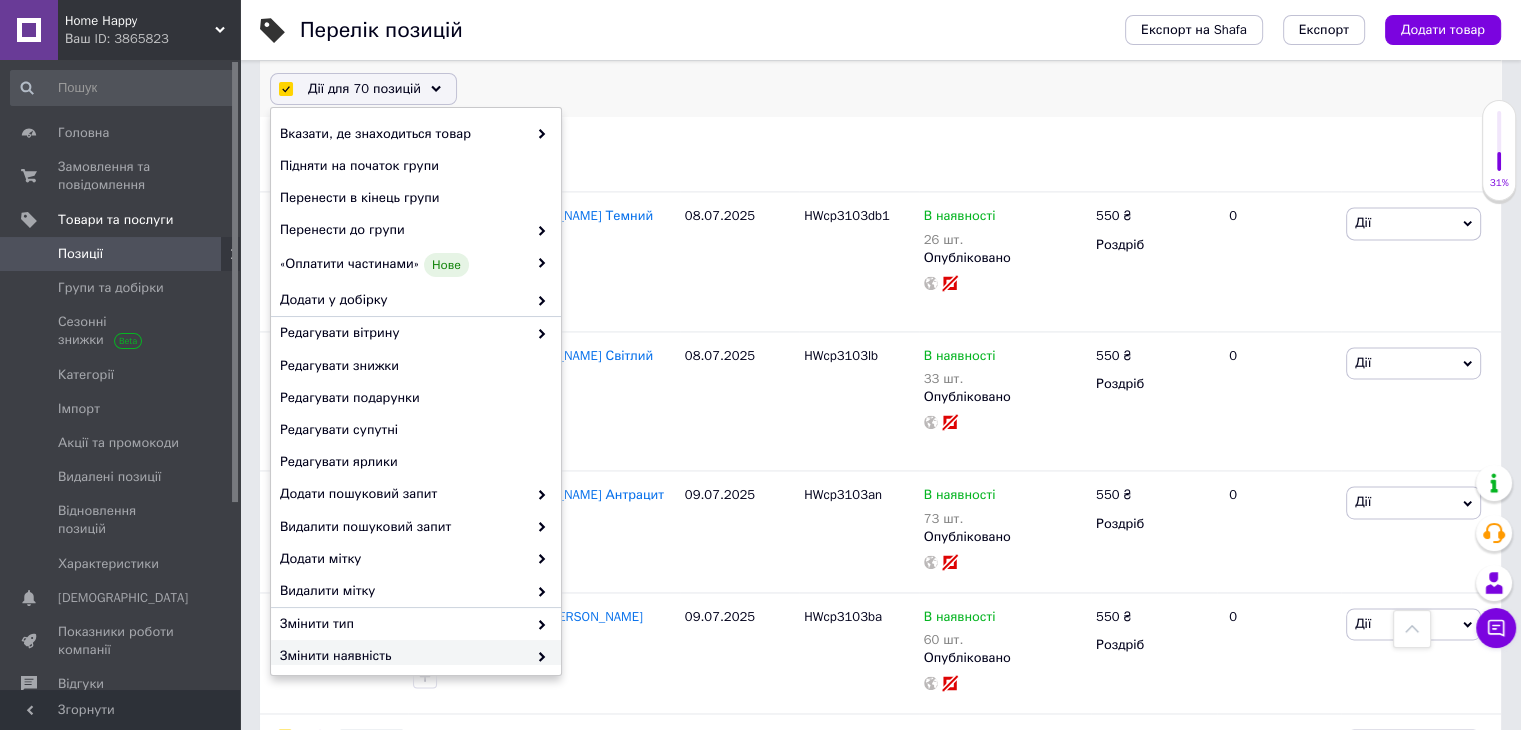 scroll, scrollTop: 202, scrollLeft: 0, axis: vertical 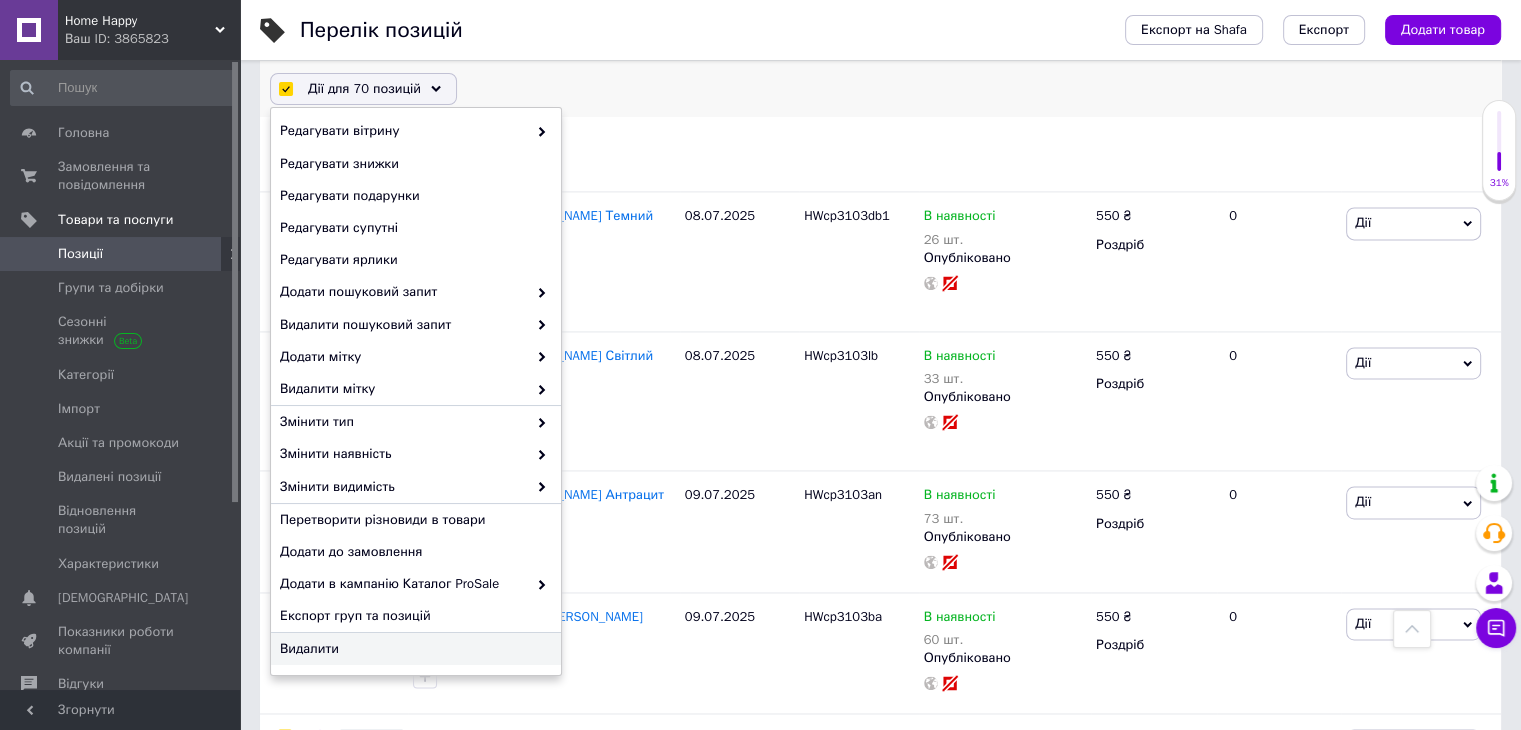 click on "Видалити" at bounding box center (413, 649) 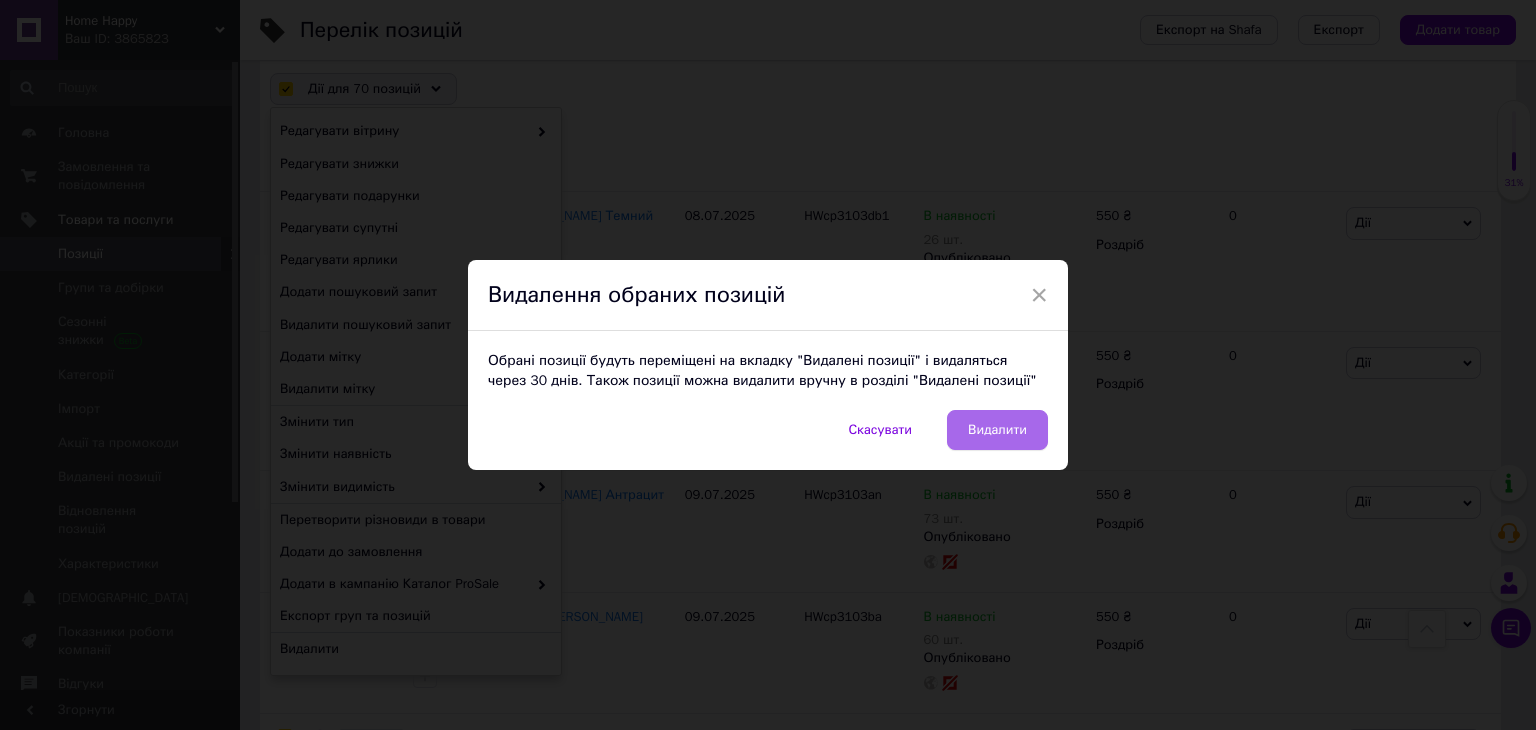 click on "Видалити" at bounding box center (997, 430) 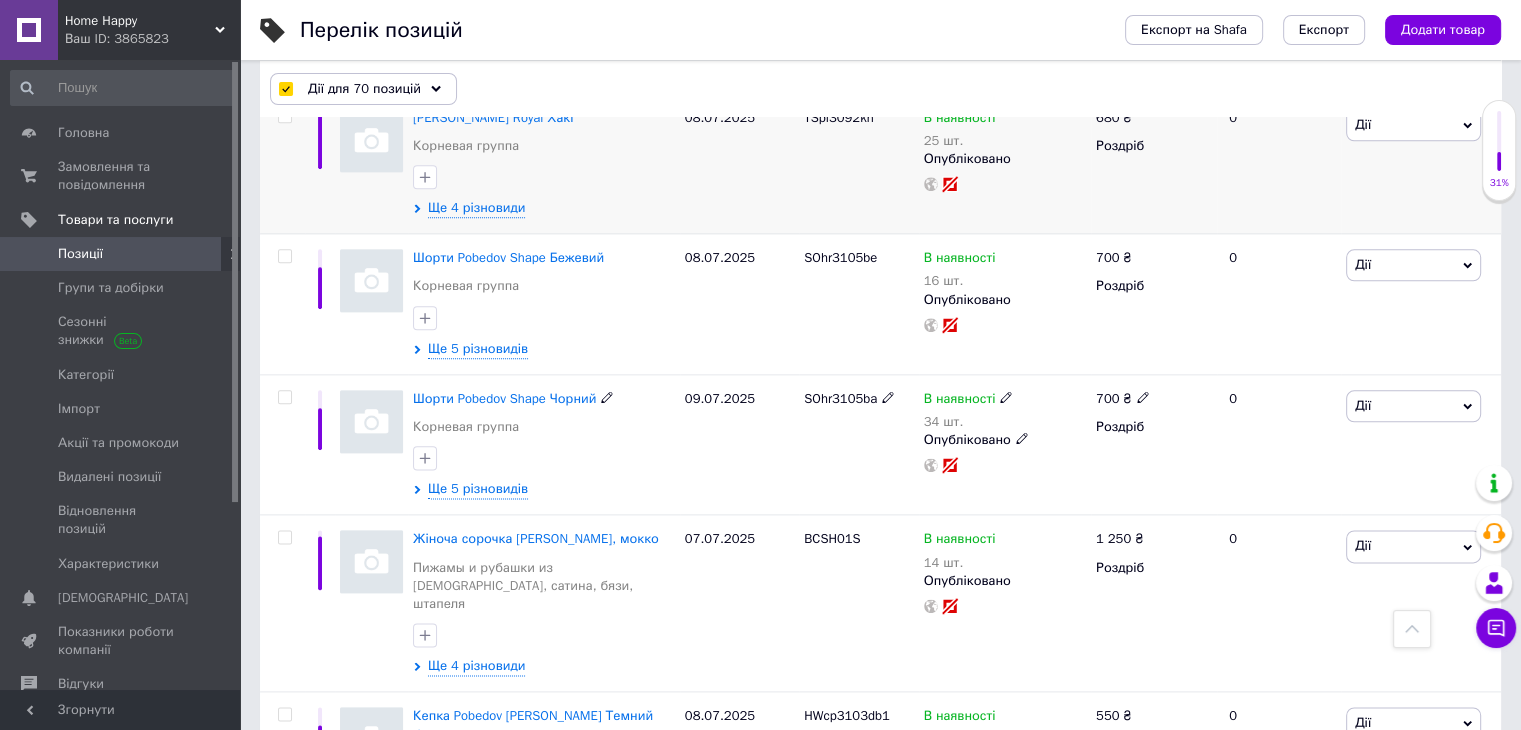 checkbox on "false" 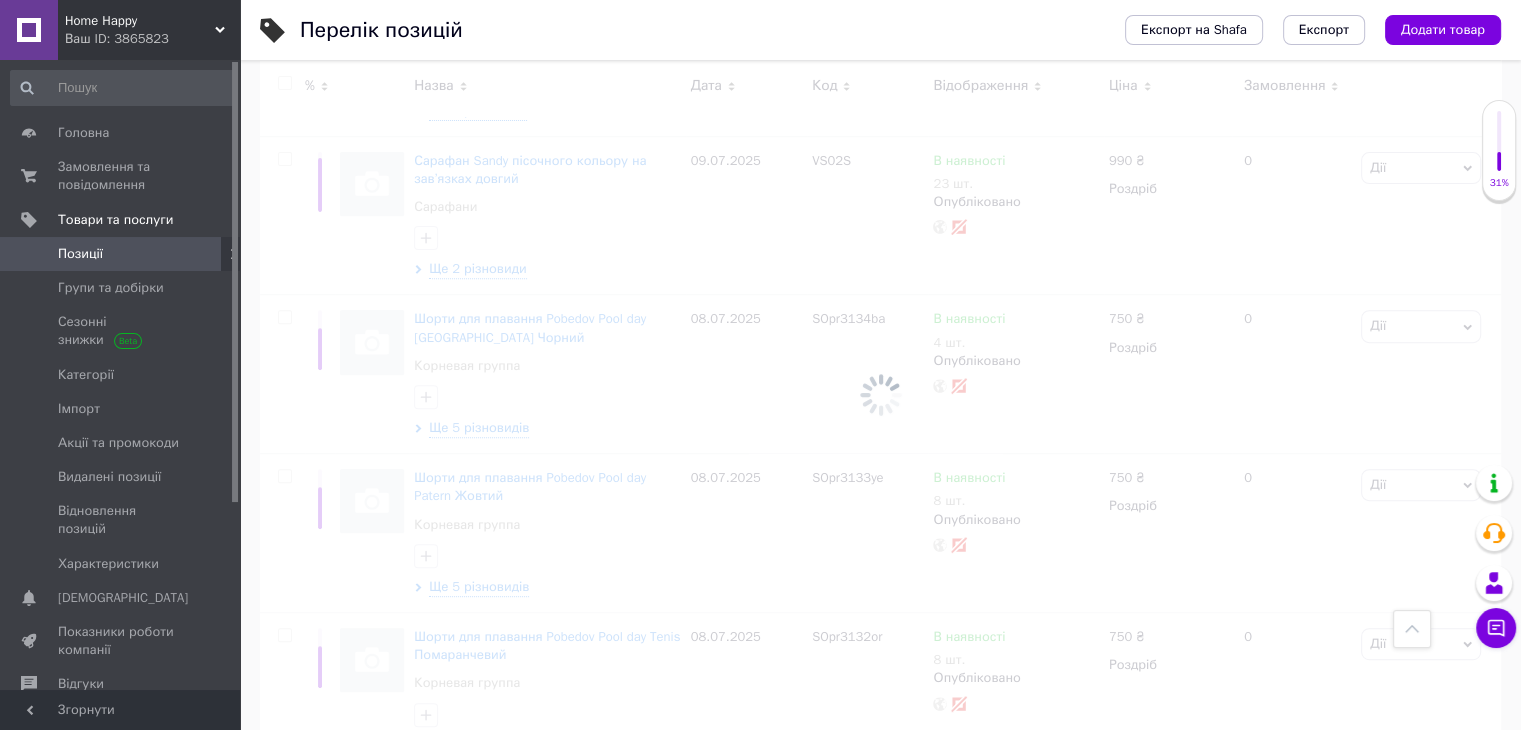 scroll, scrollTop: 500, scrollLeft: 0, axis: vertical 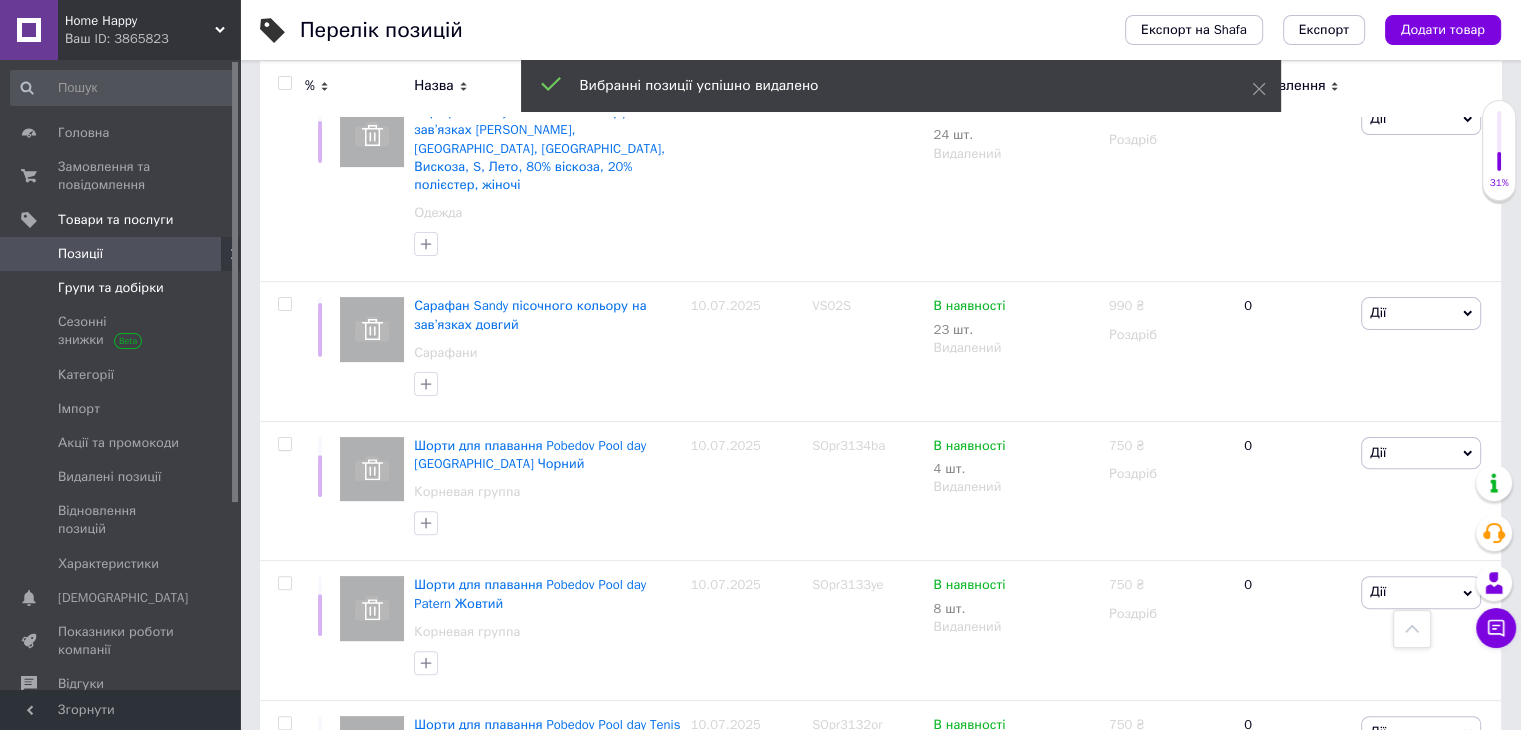 click on "Групи та добірки" at bounding box center (111, 288) 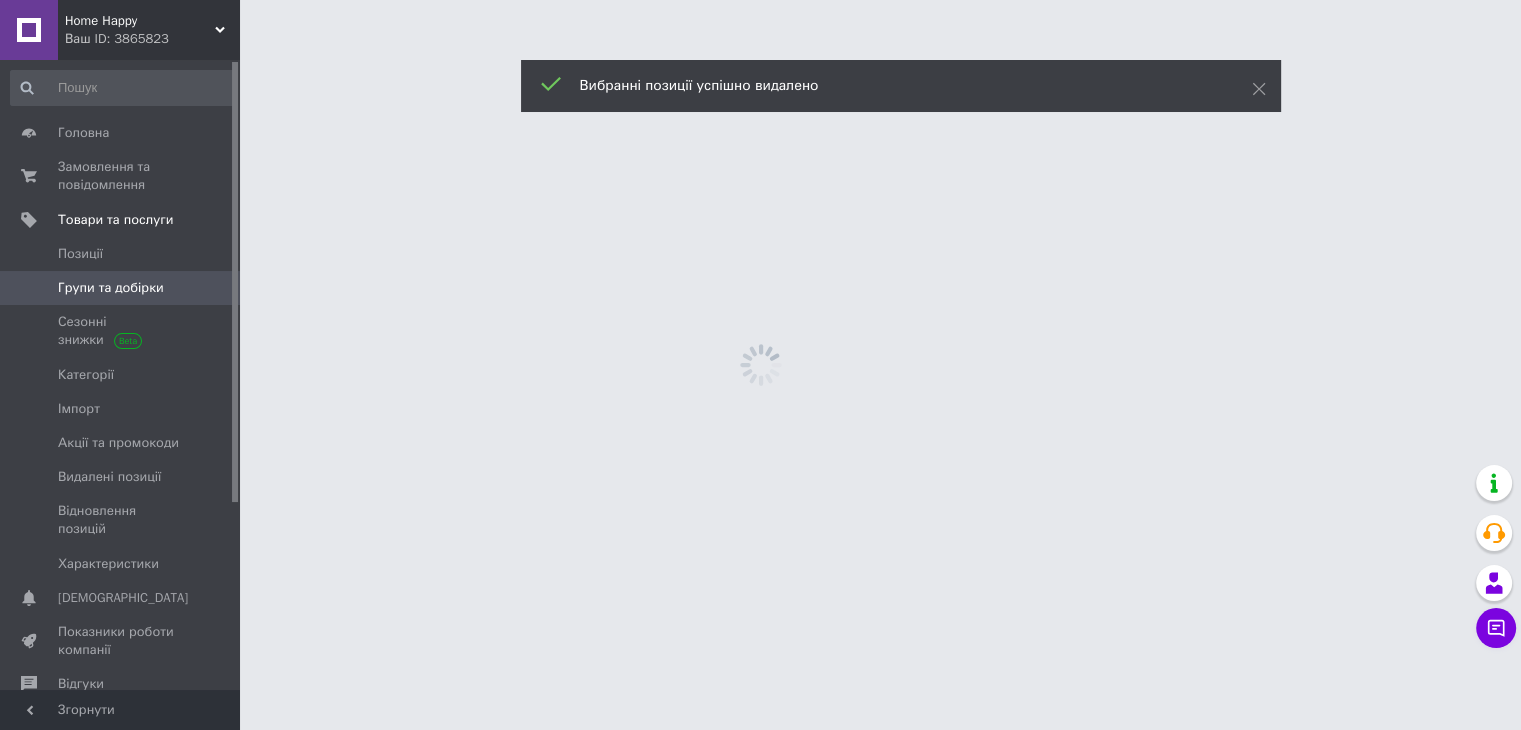 scroll, scrollTop: 0, scrollLeft: 0, axis: both 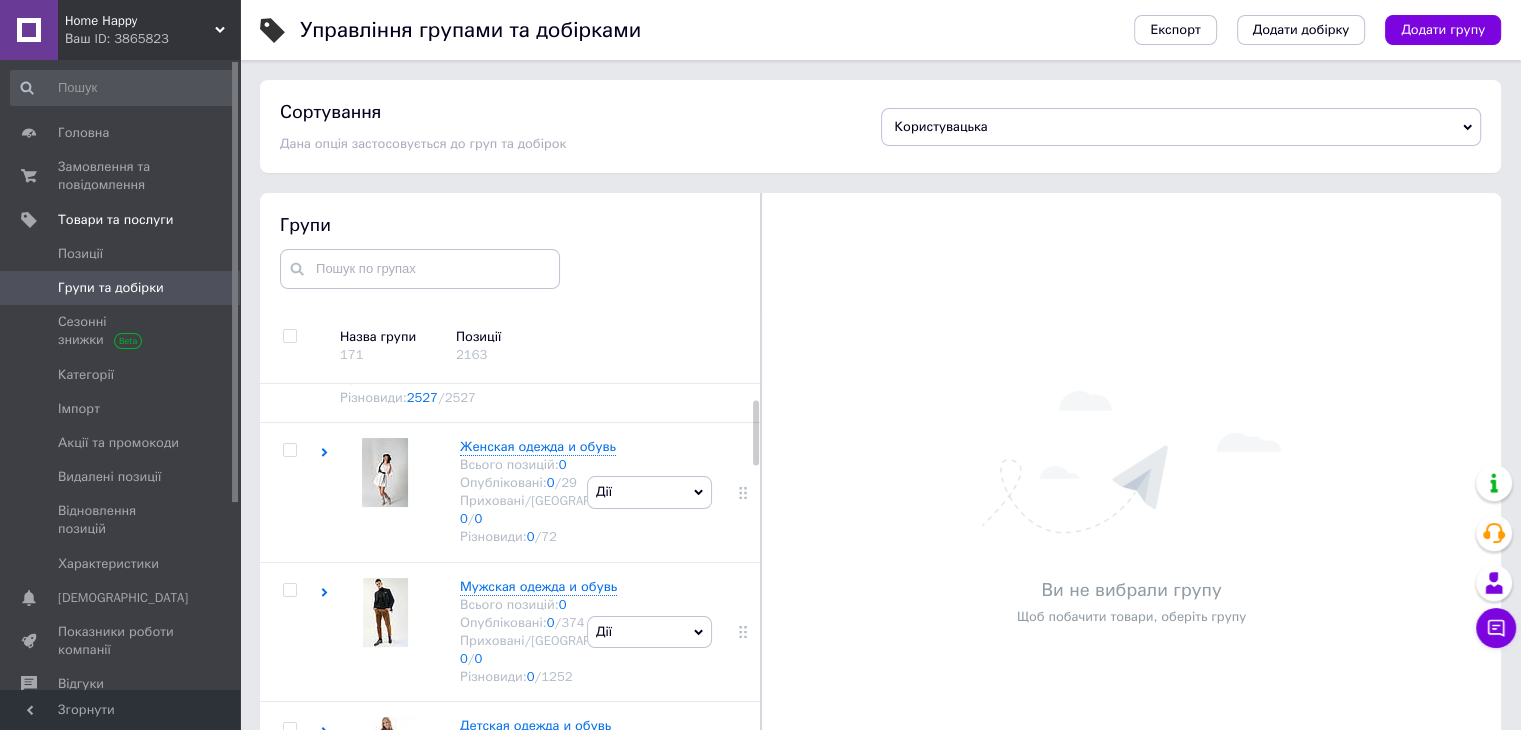 click at bounding box center [289, 336] 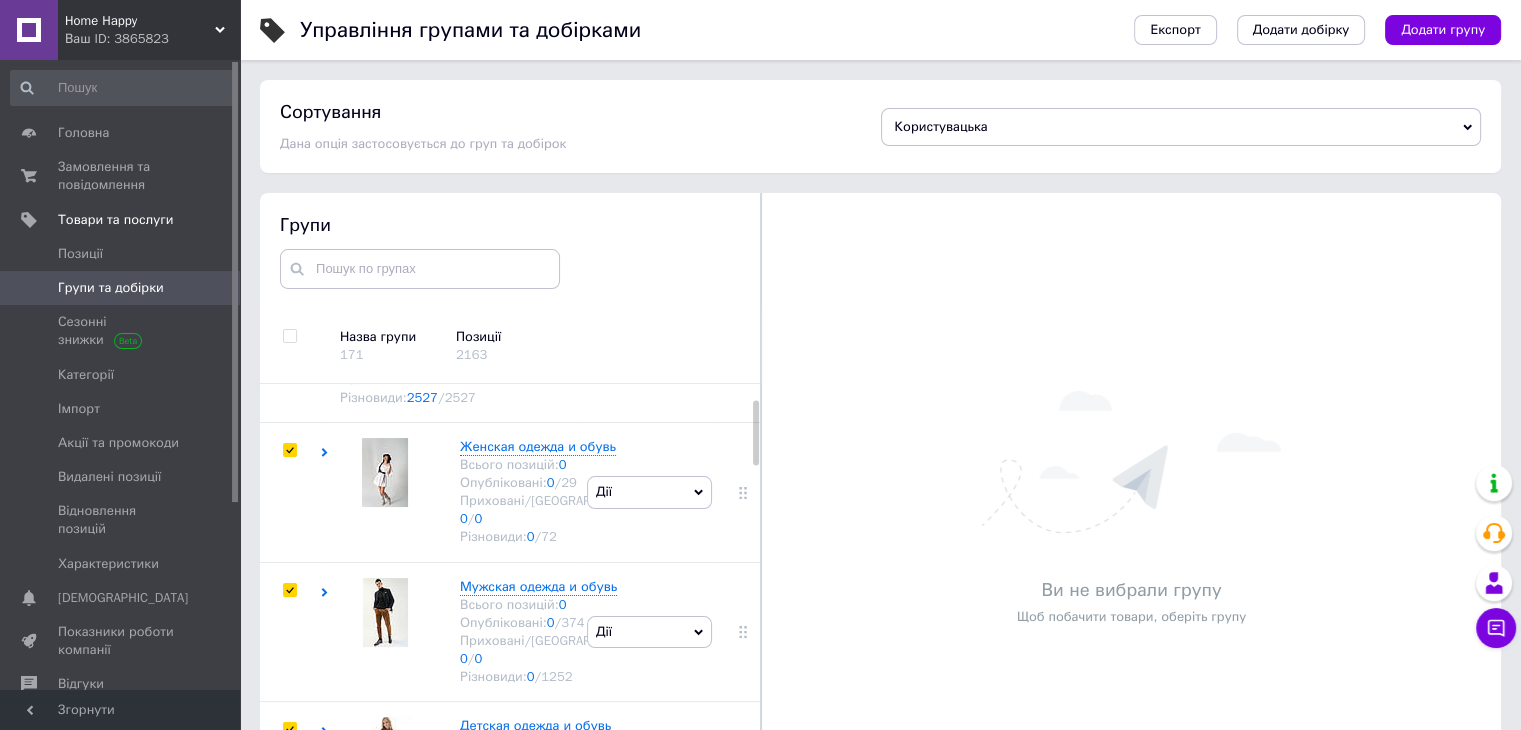 checkbox on "true" 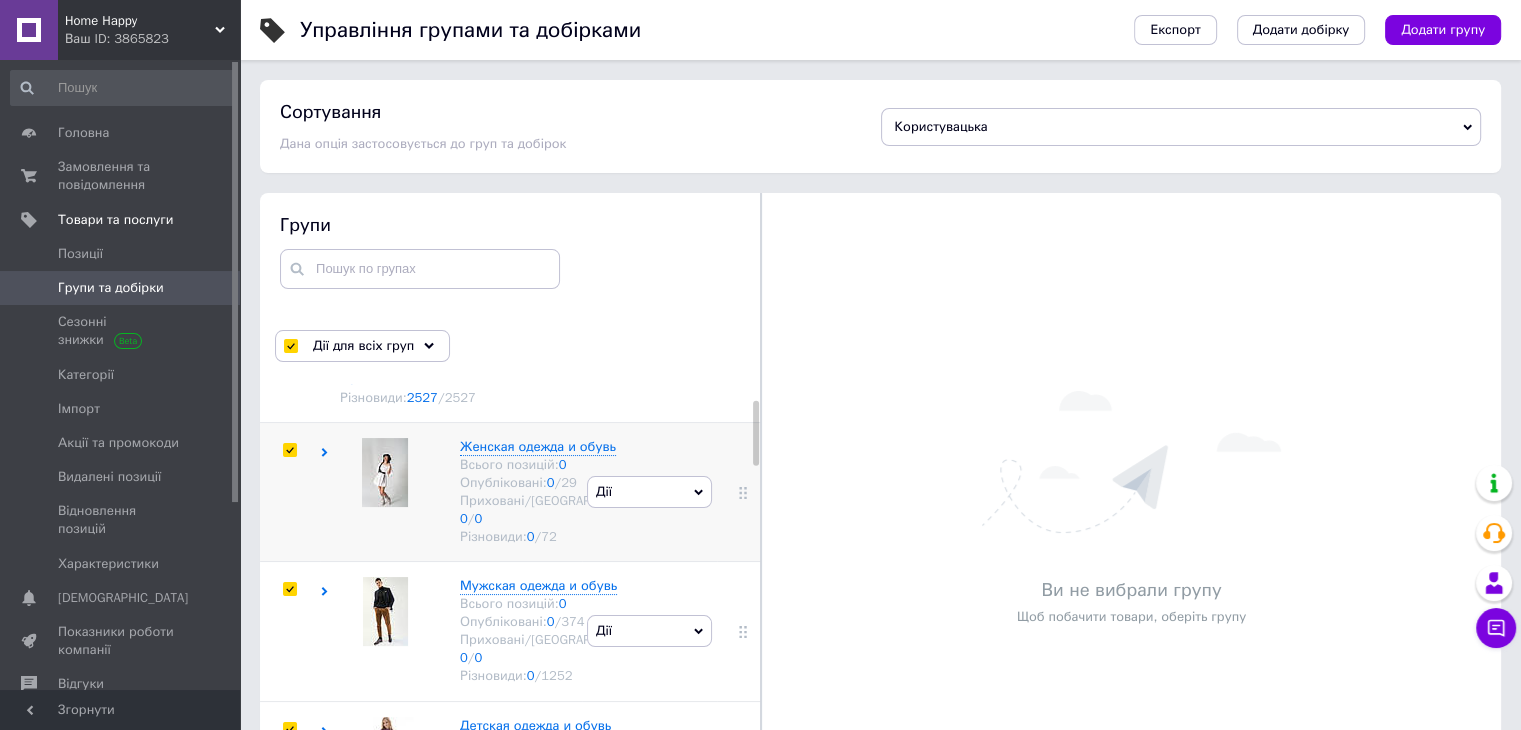 drag, startPoint x: 290, startPoint y: 427, endPoint x: 290, endPoint y: 439, distance: 12 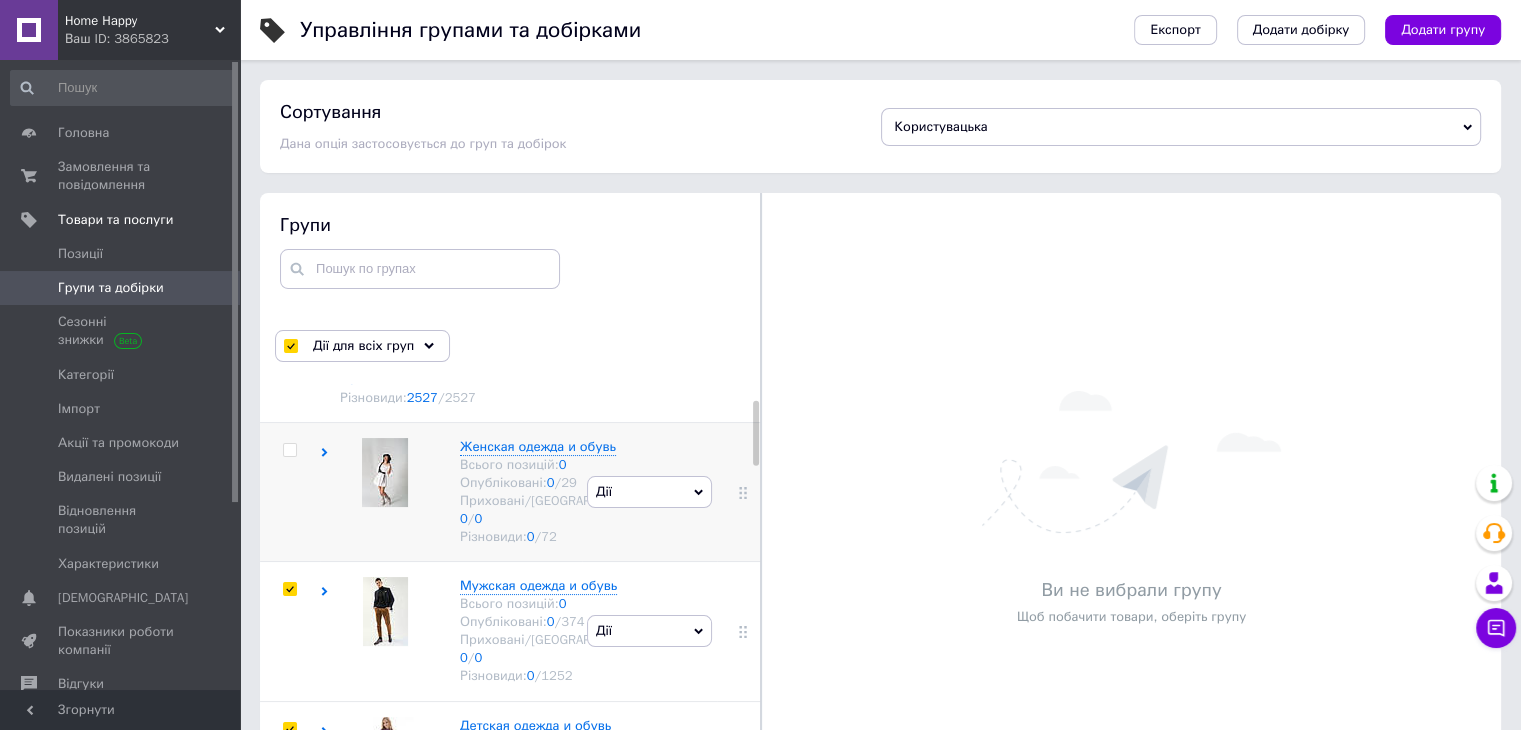 checkbox on "false" 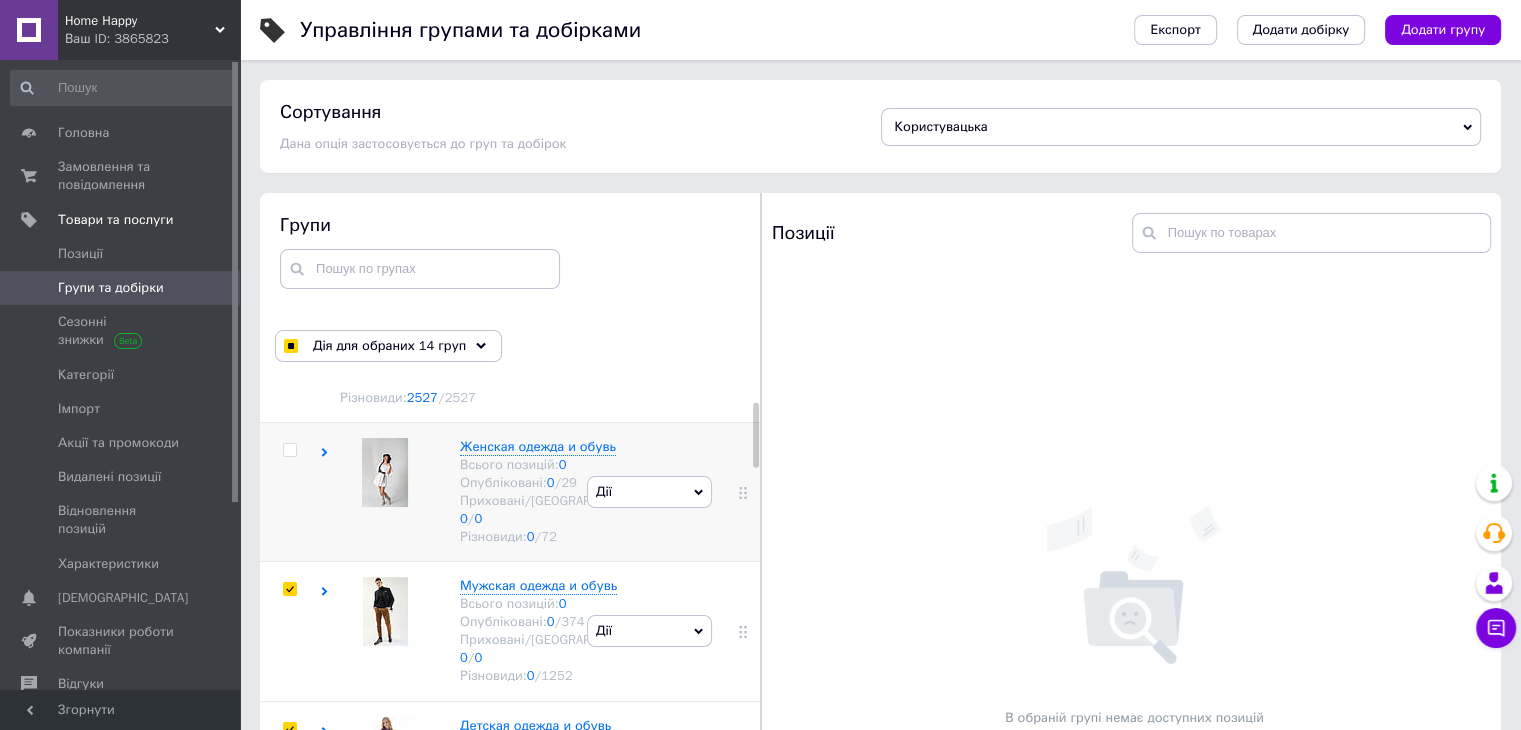 scroll, scrollTop: 200, scrollLeft: 0, axis: vertical 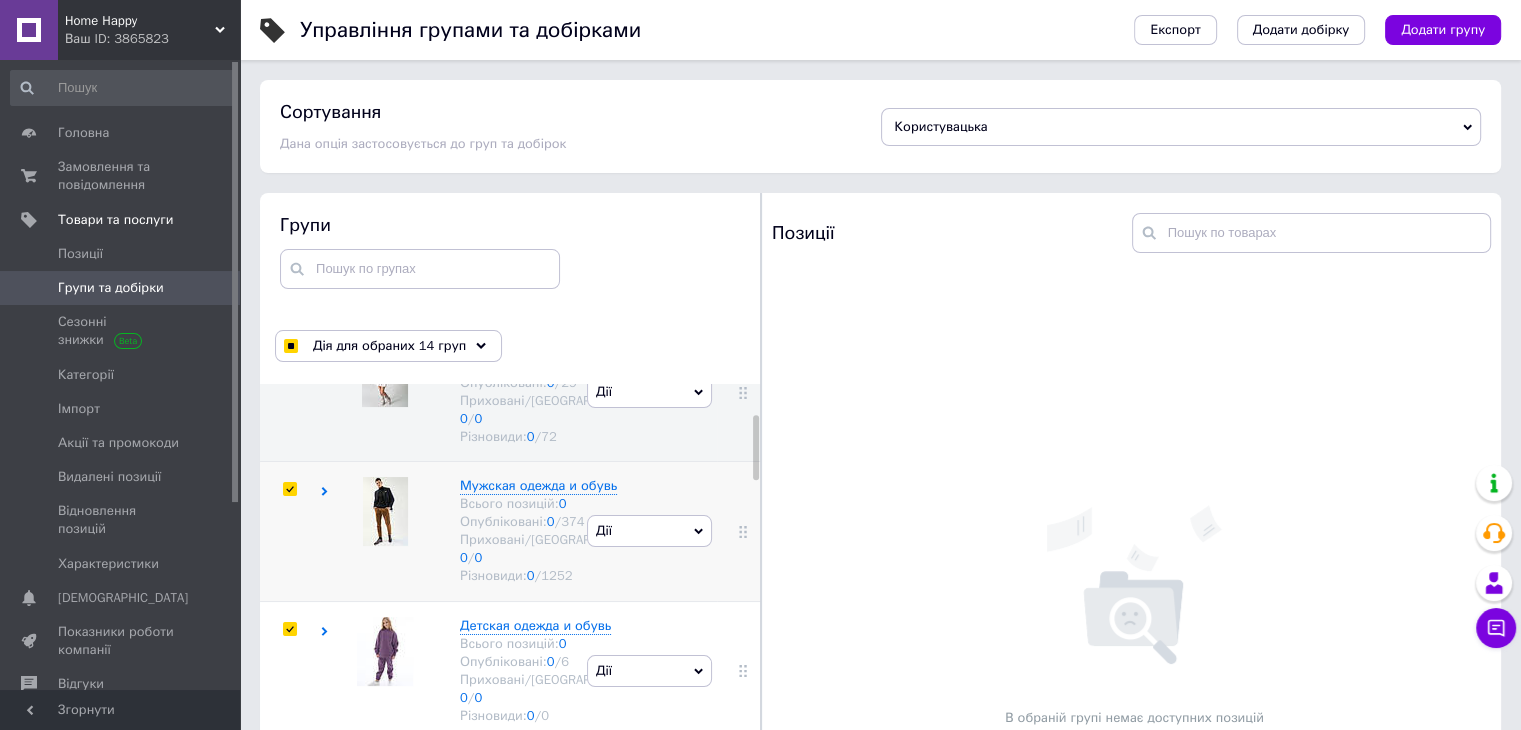 click at bounding box center [289, 489] 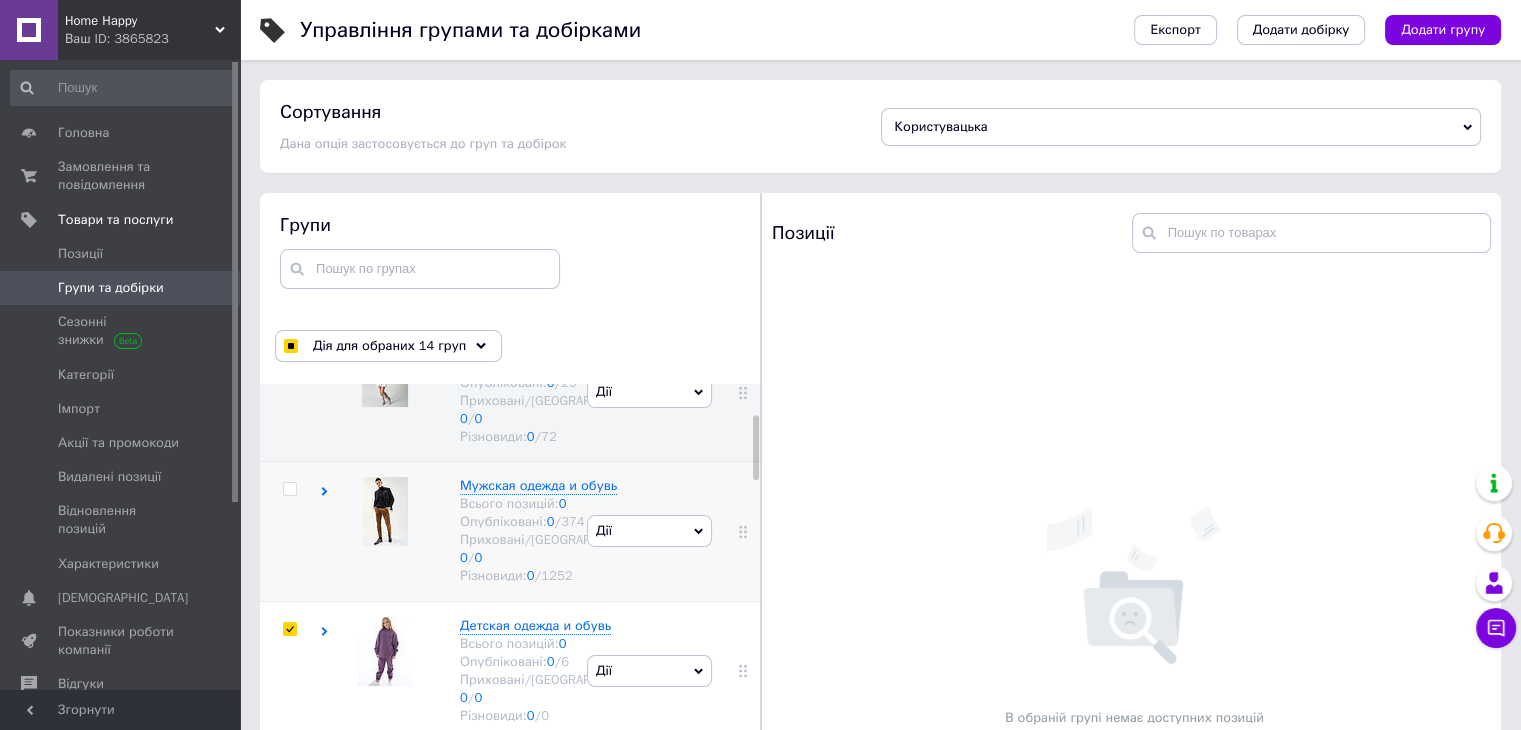 checkbox on "false" 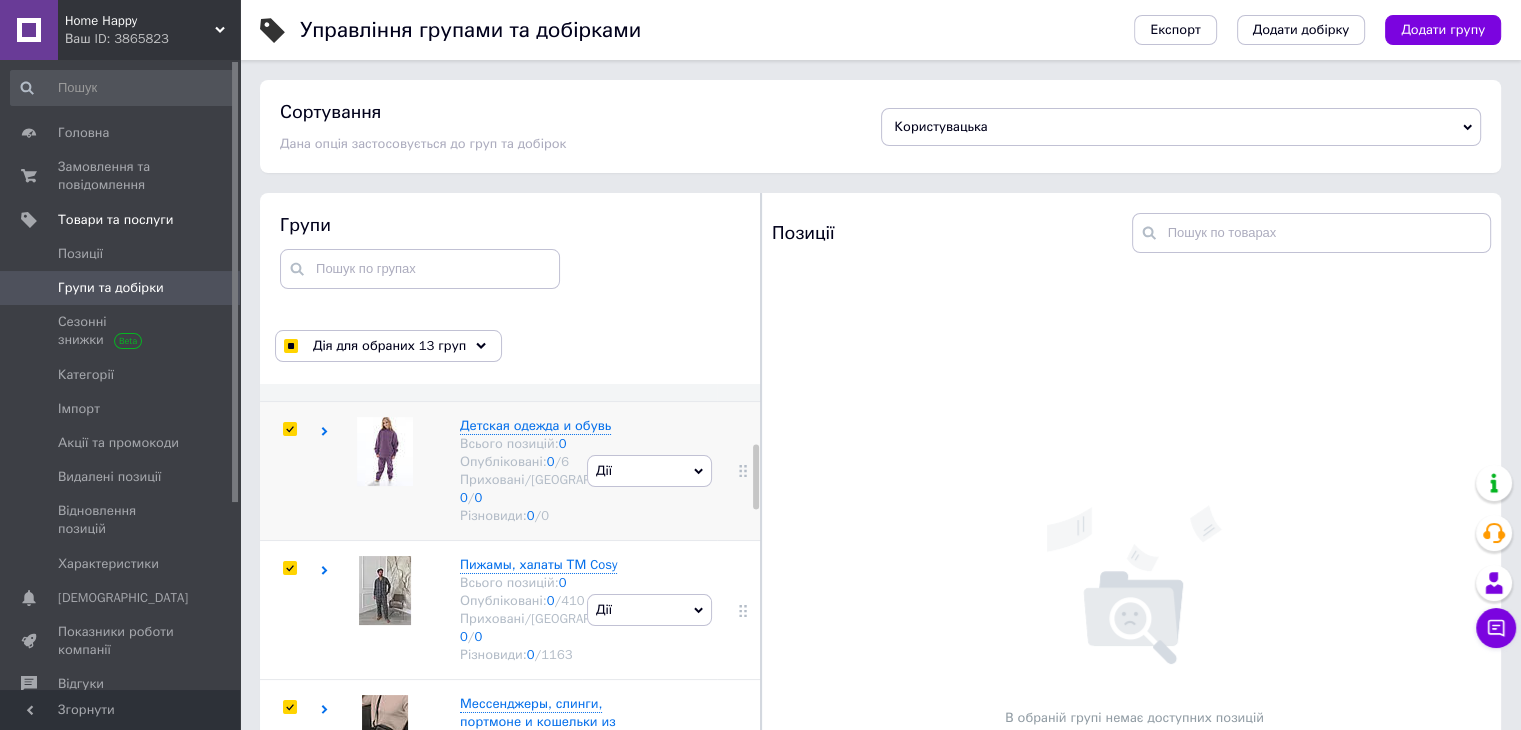 click at bounding box center [289, 429] 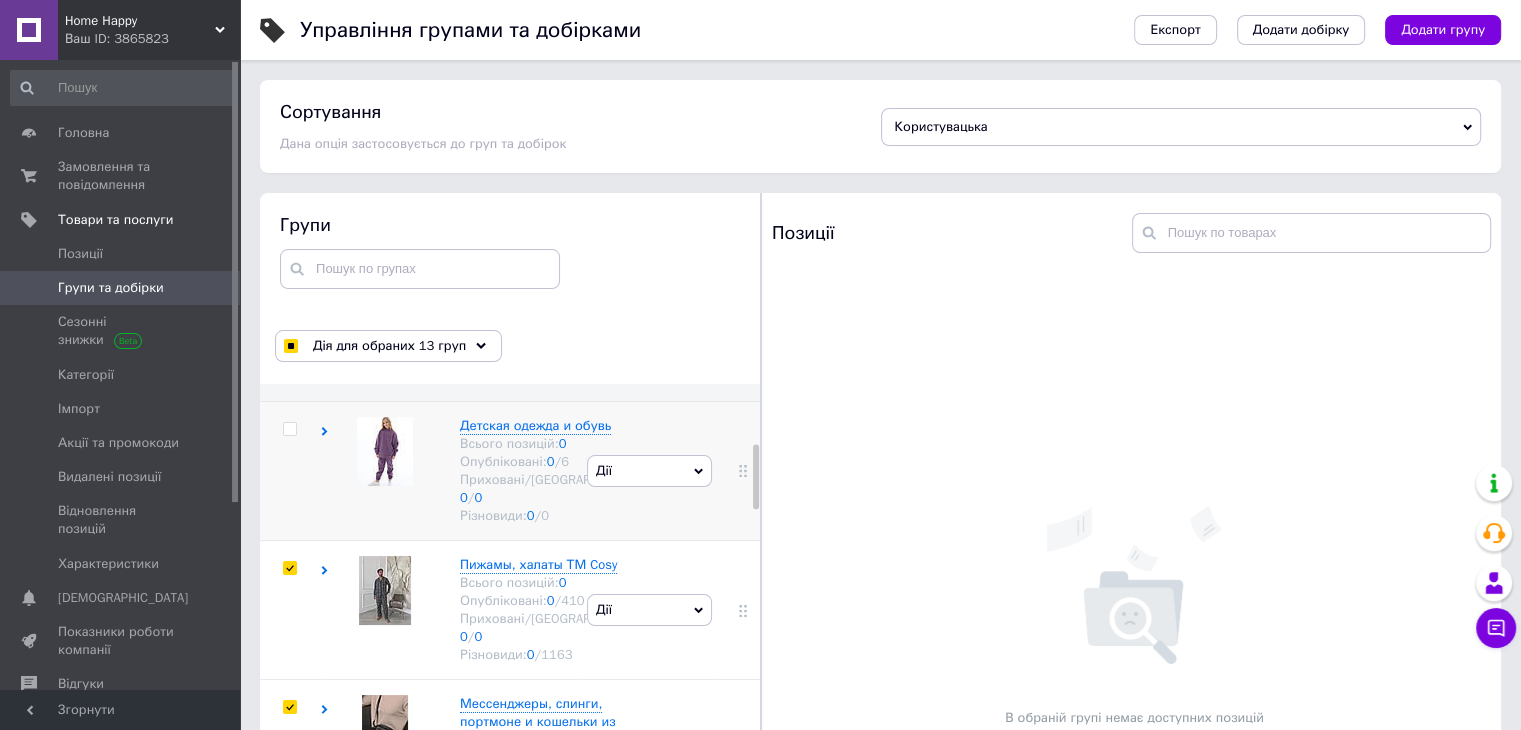 checkbox on "false" 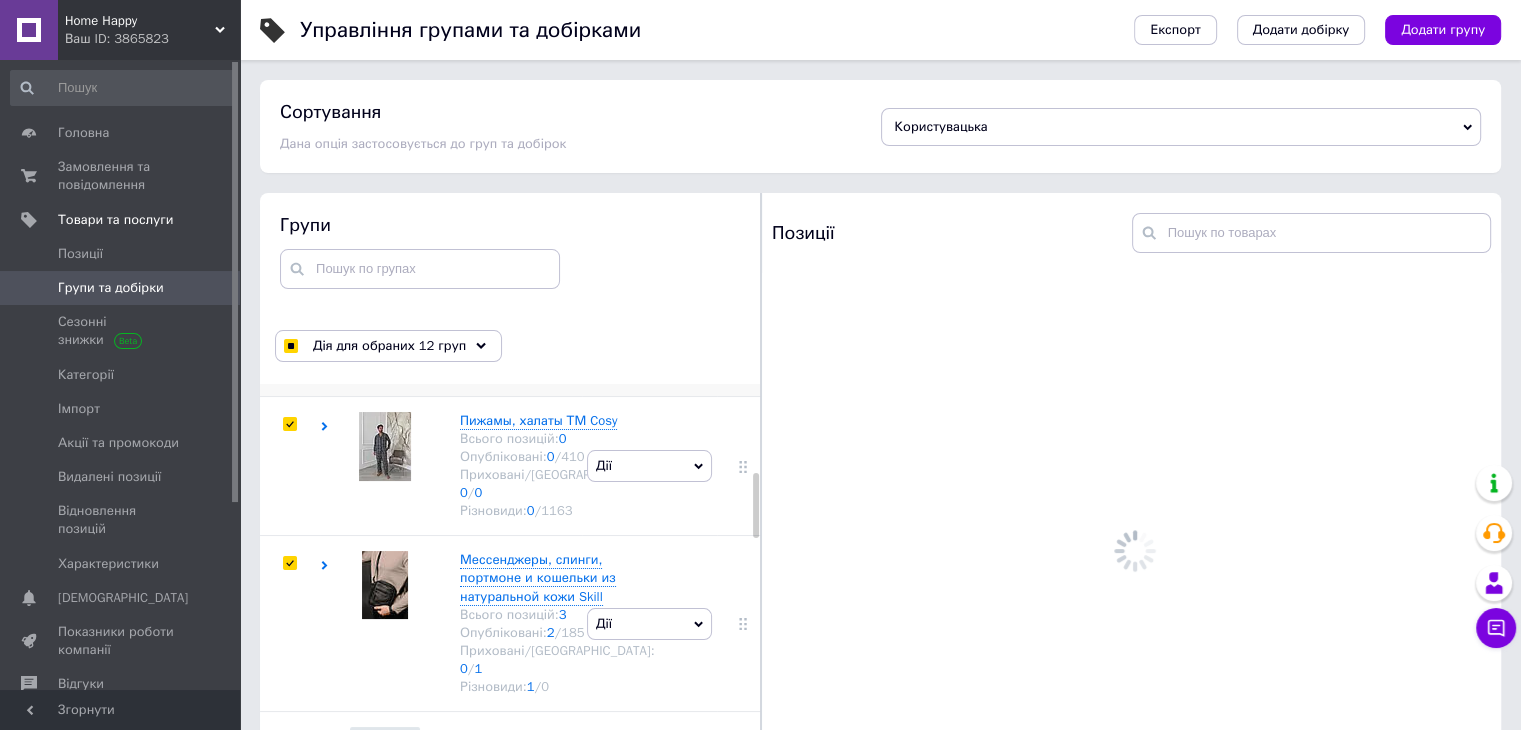 scroll, scrollTop: 600, scrollLeft: 0, axis: vertical 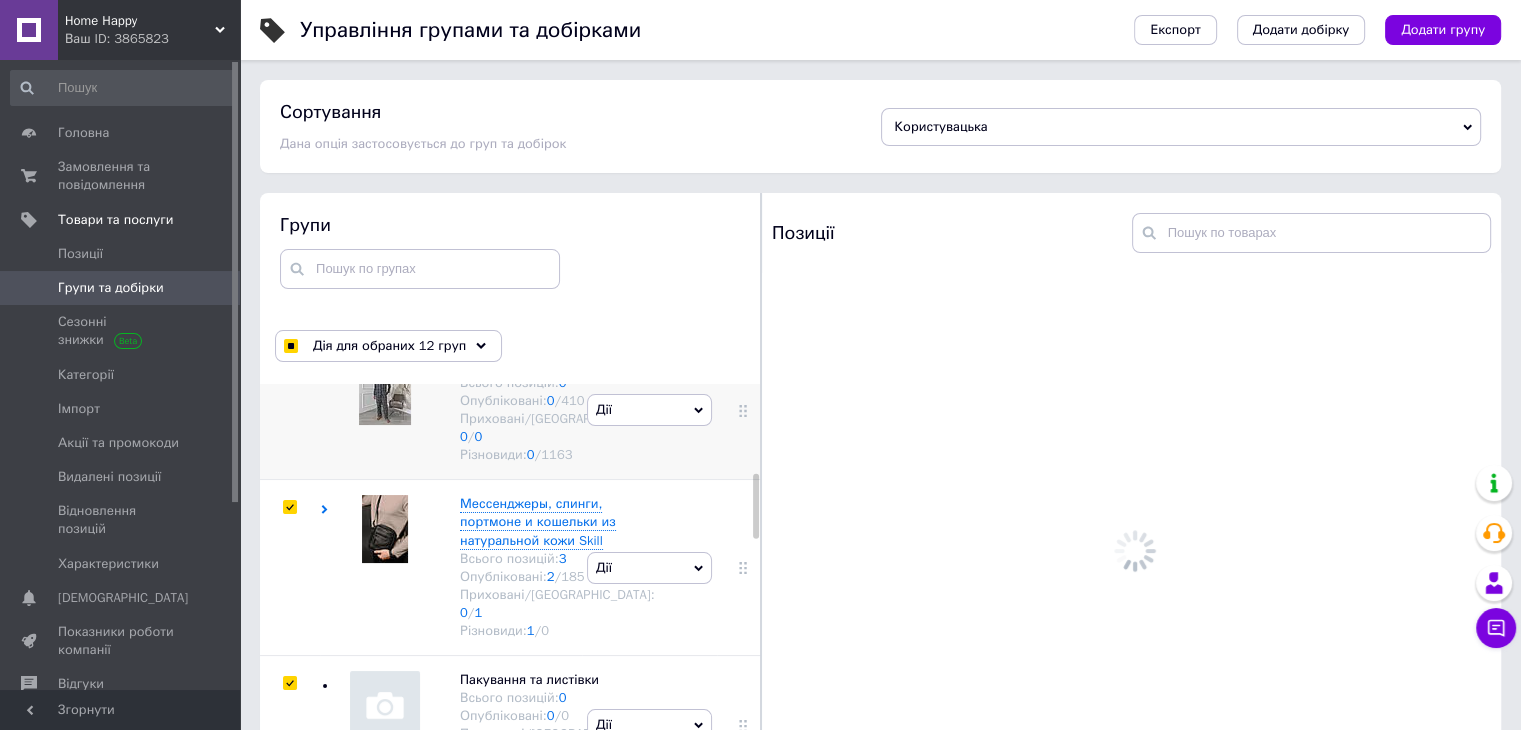 click at bounding box center [289, 368] 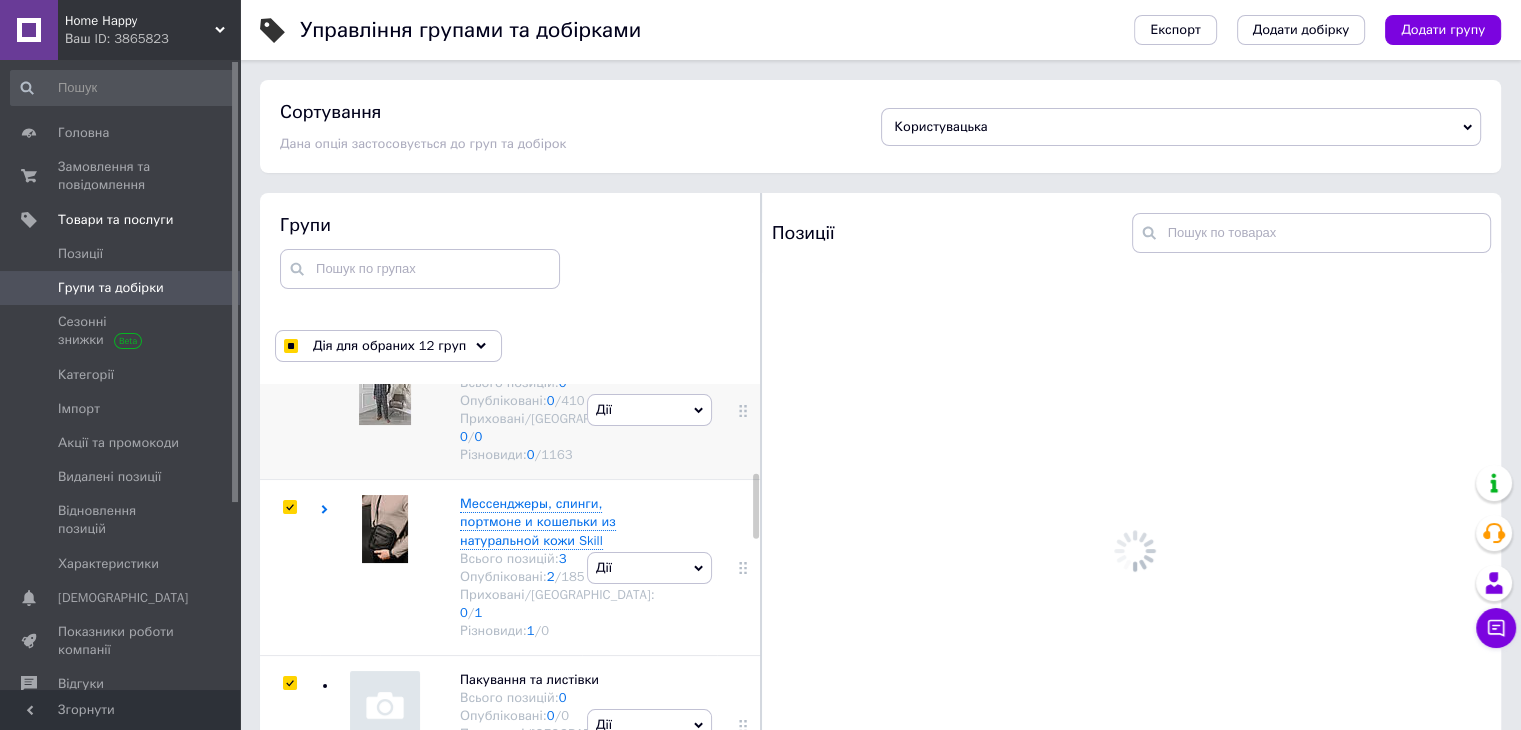 checkbox on "false" 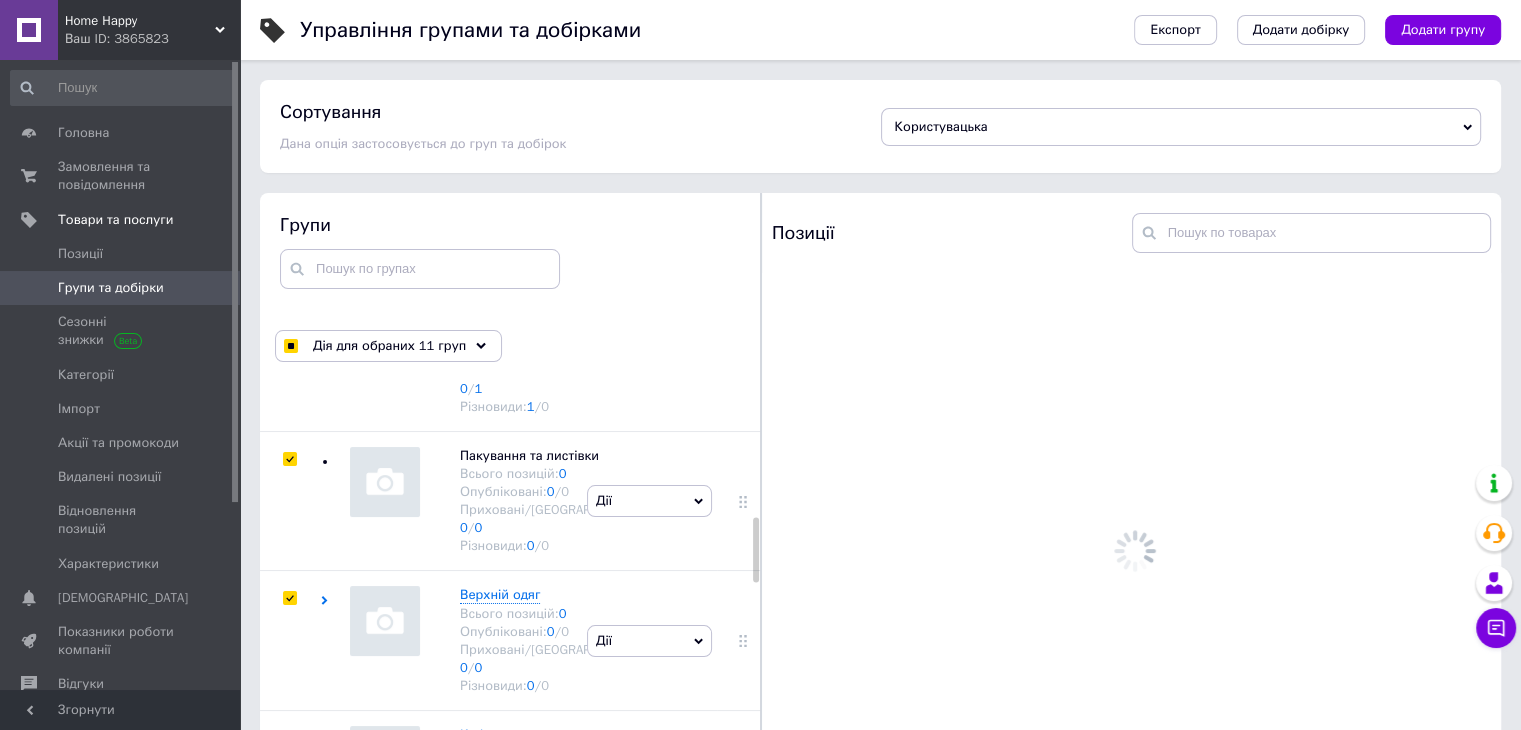 scroll, scrollTop: 900, scrollLeft: 0, axis: vertical 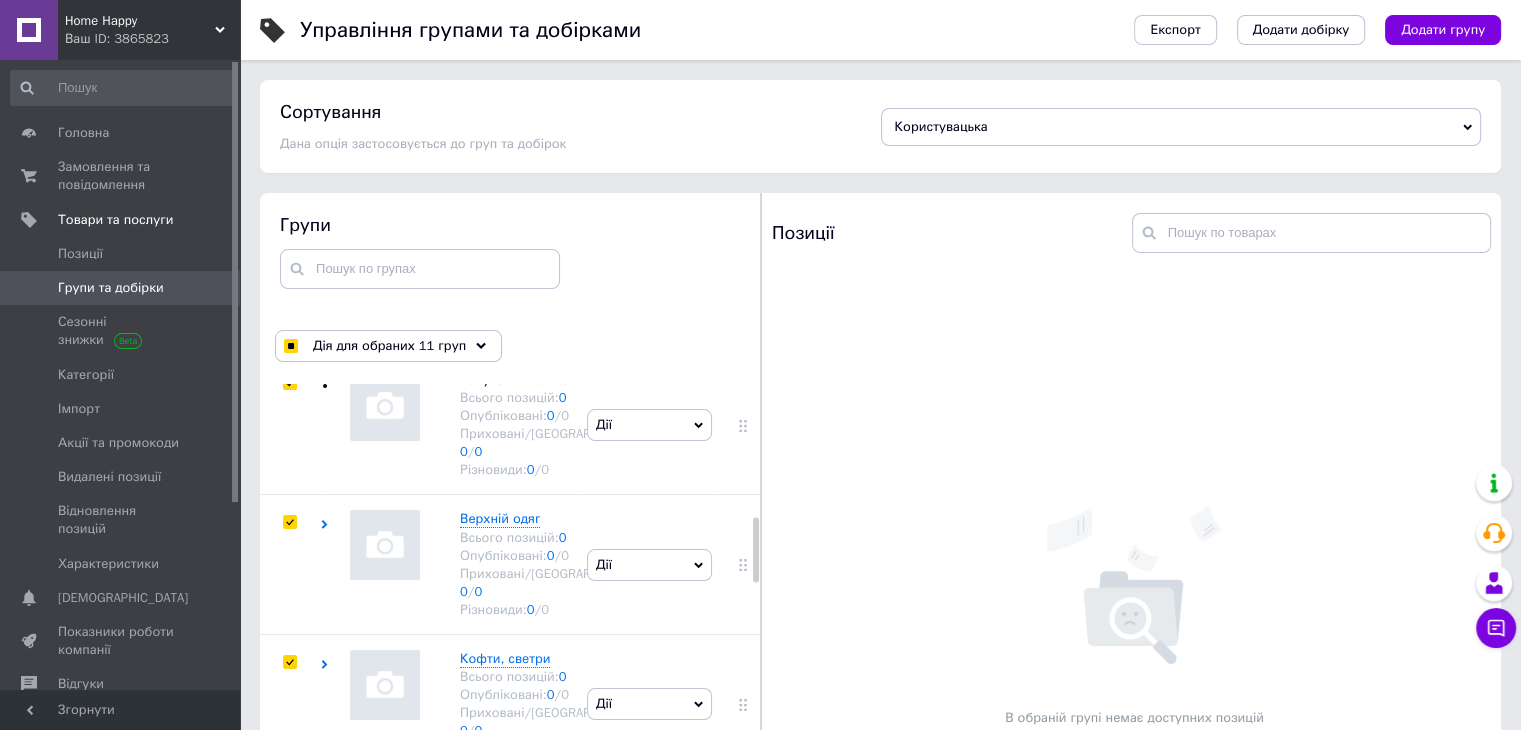 click at bounding box center [289, 207] 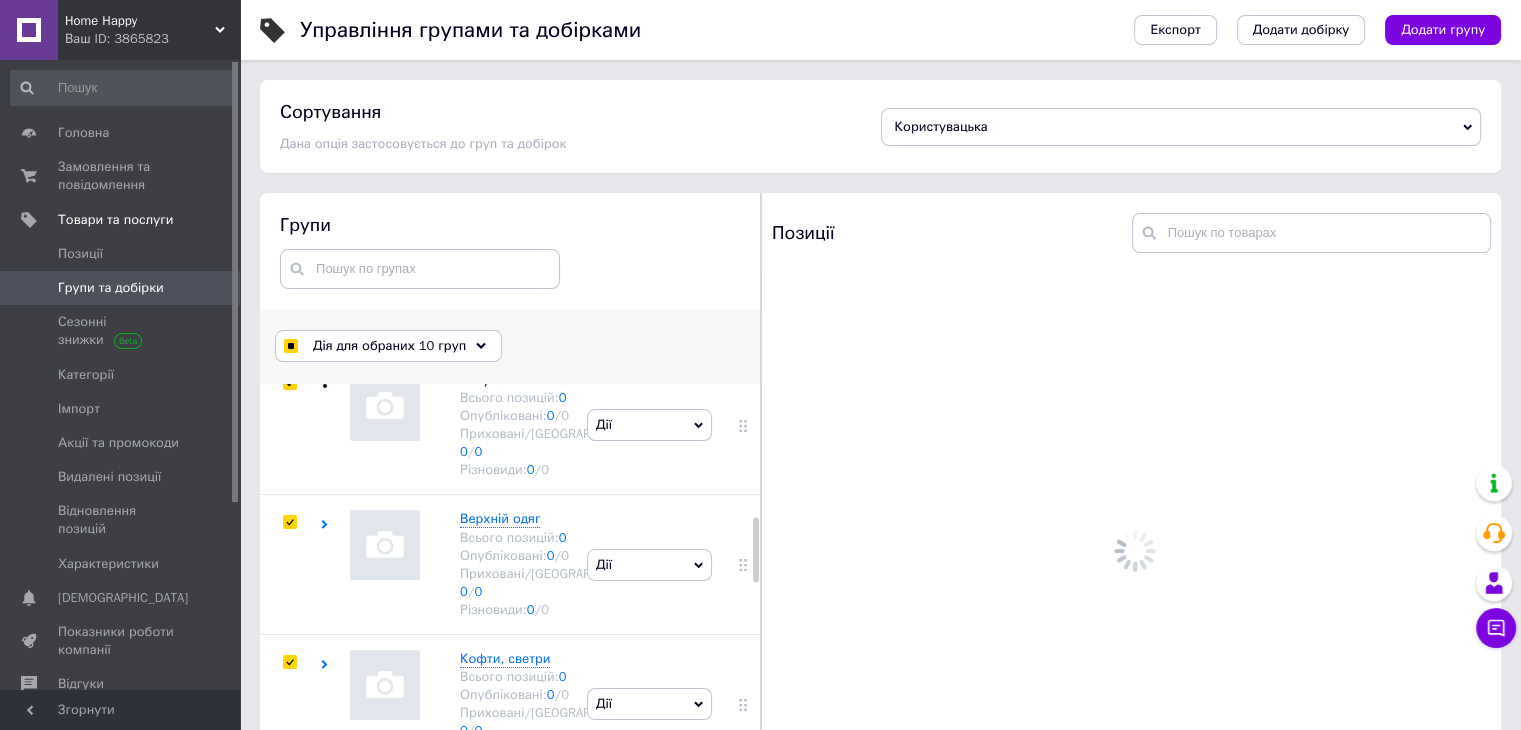 click on "Дія для обраних 10 груп" at bounding box center (389, 346) 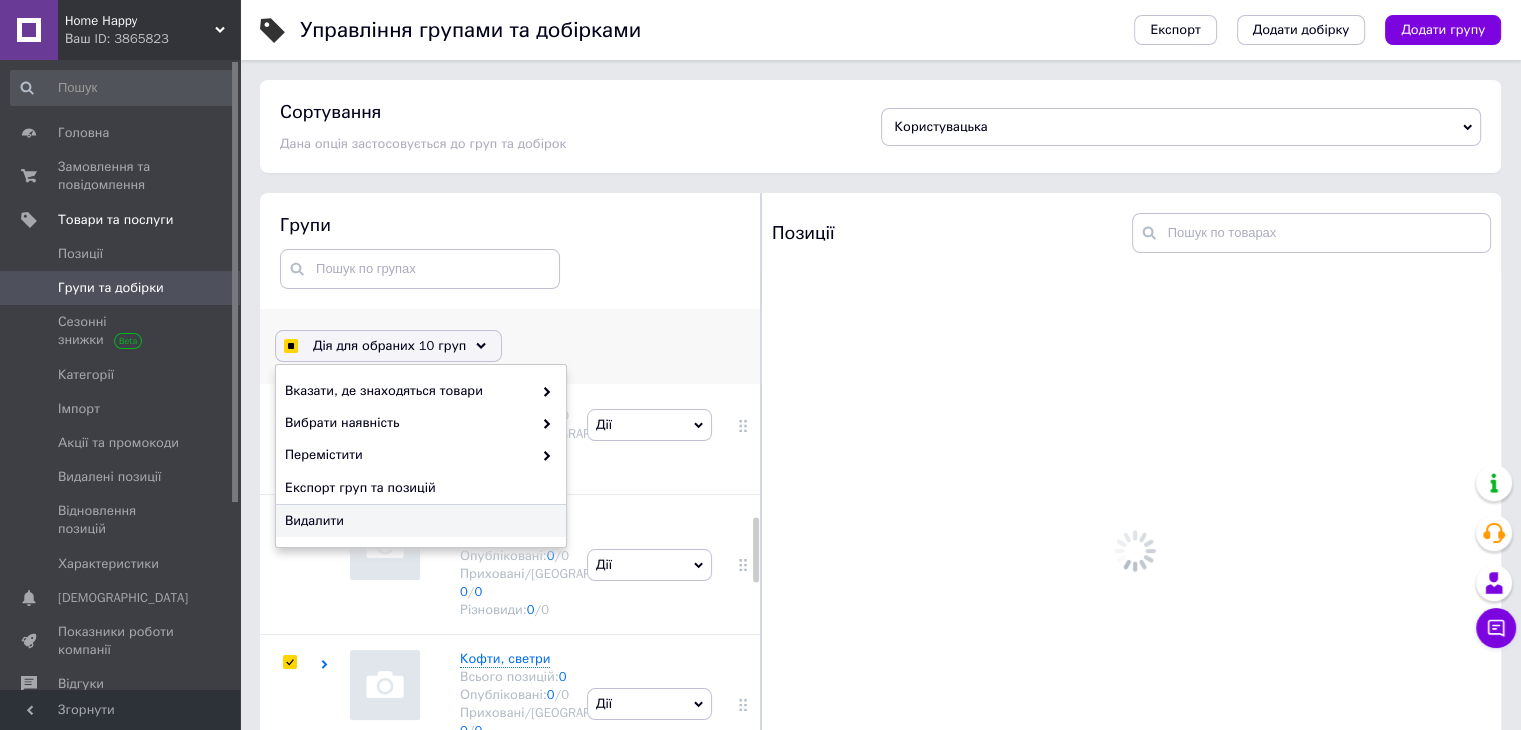 click on "Видалити" at bounding box center (418, 521) 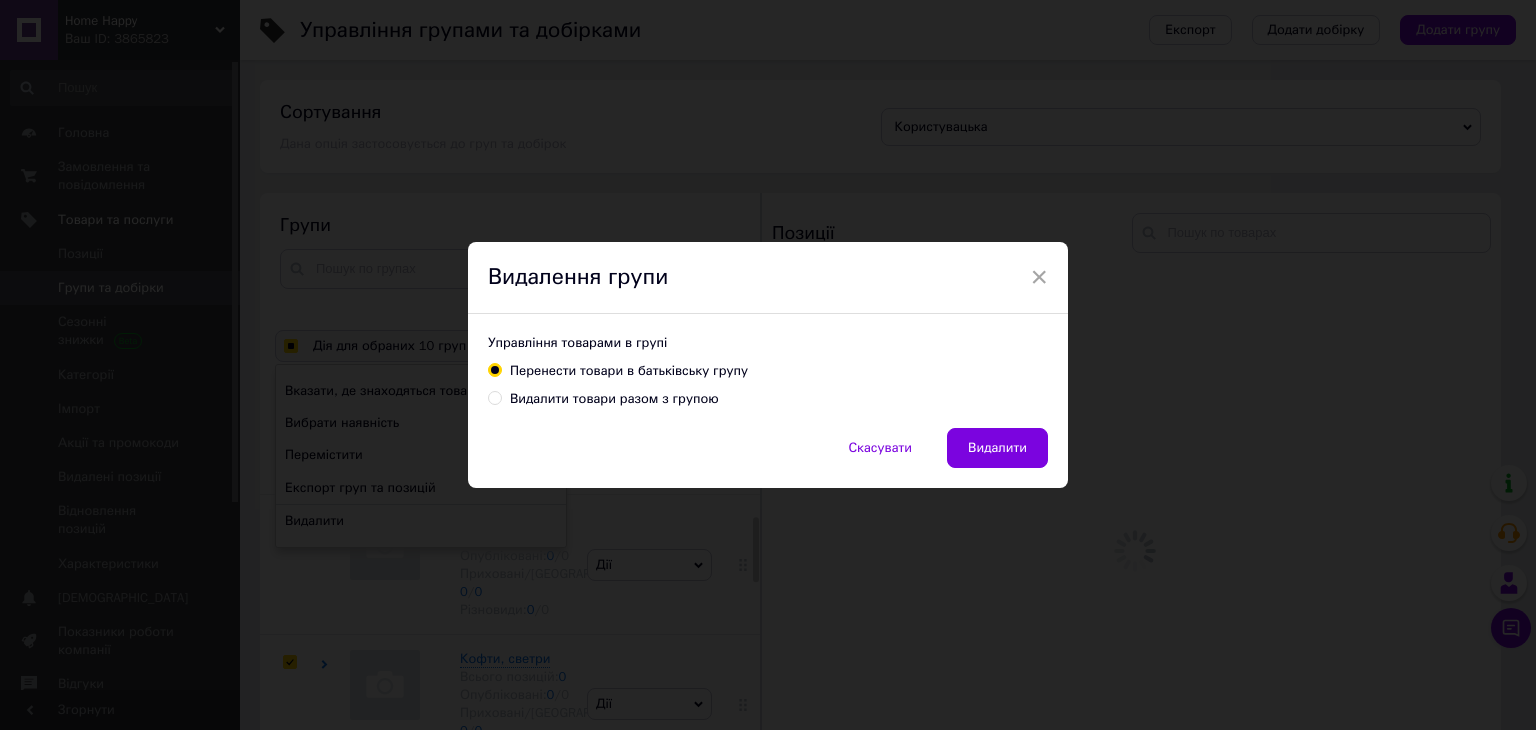 click on "Видалити товари разом з групою" at bounding box center (614, 399) 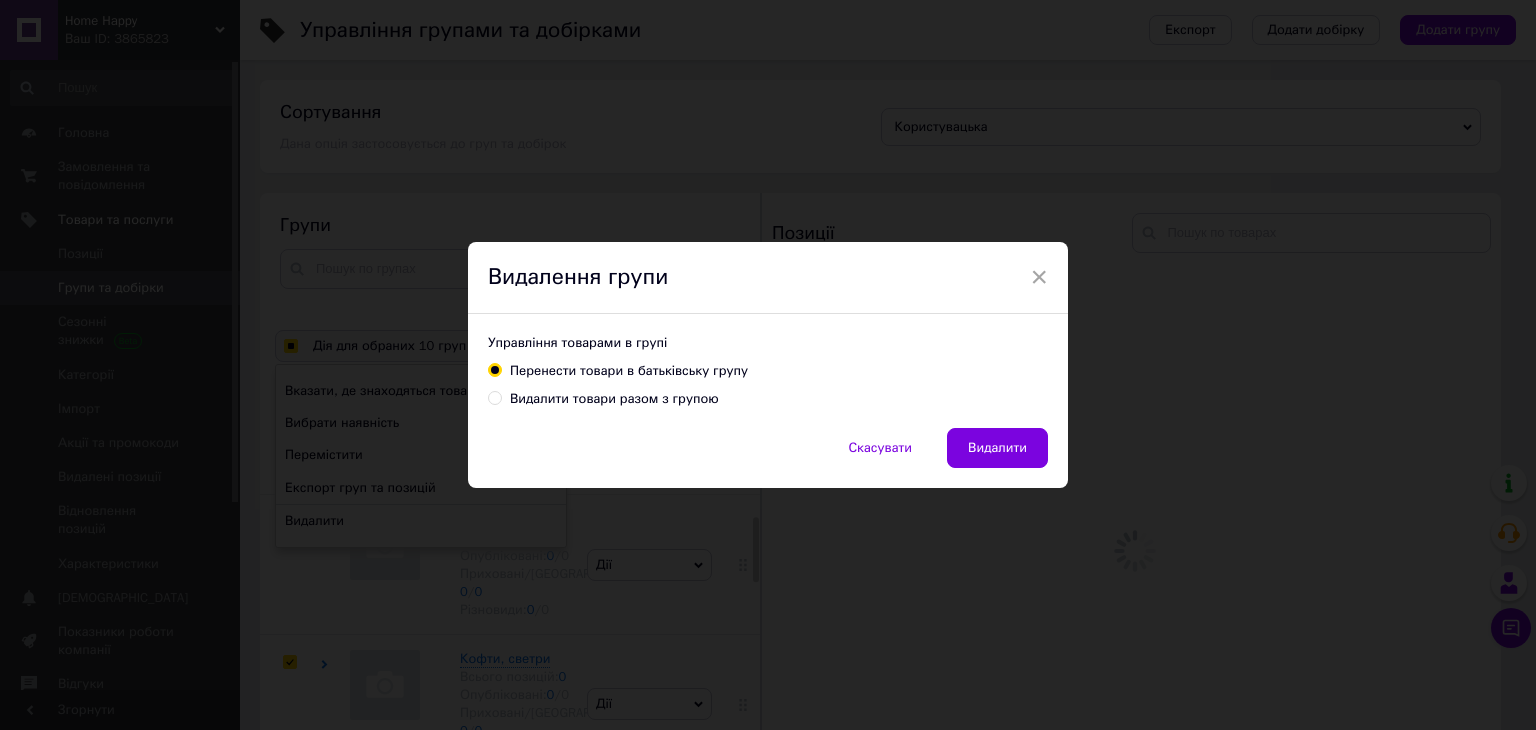 click on "Видалити товари разом з групою" at bounding box center [494, 397] 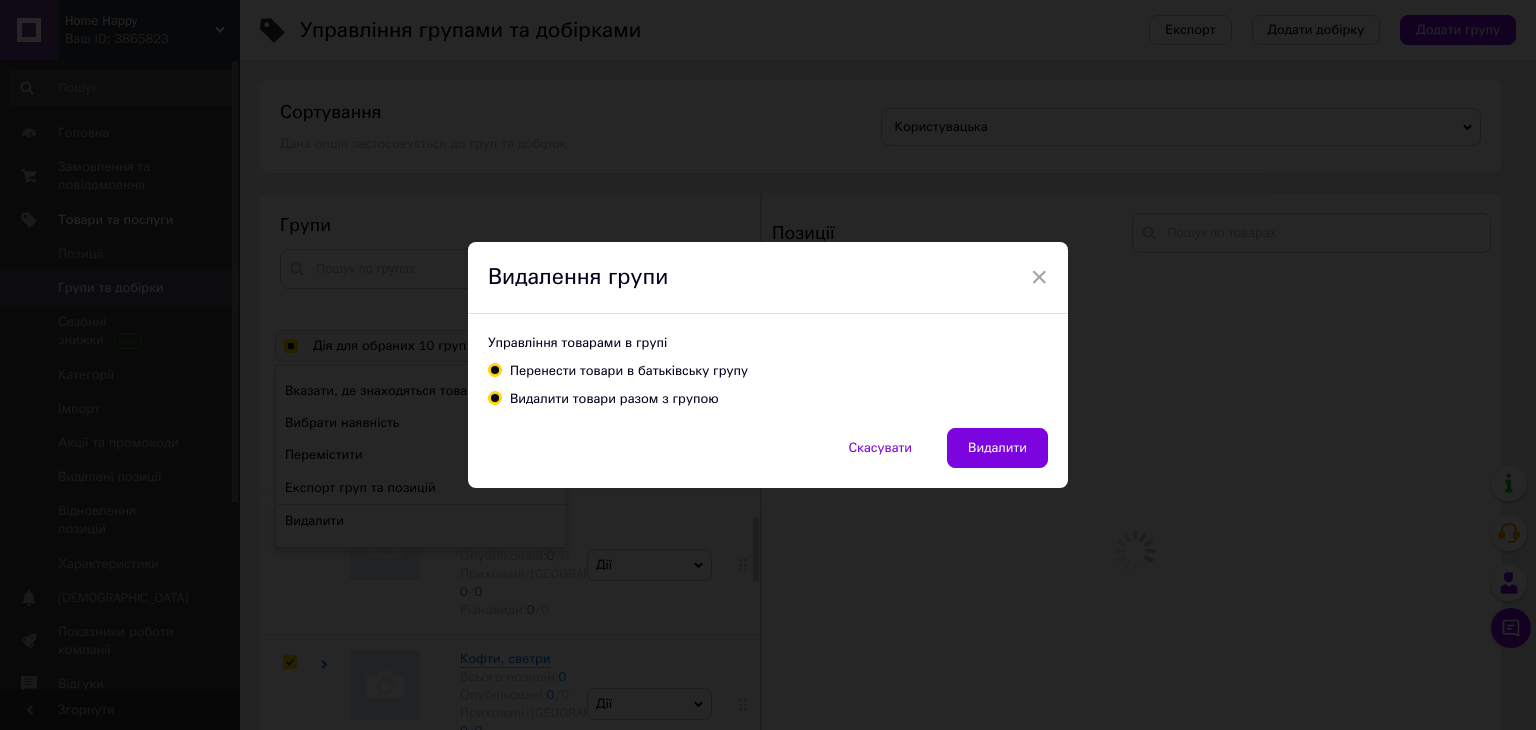 radio on "true" 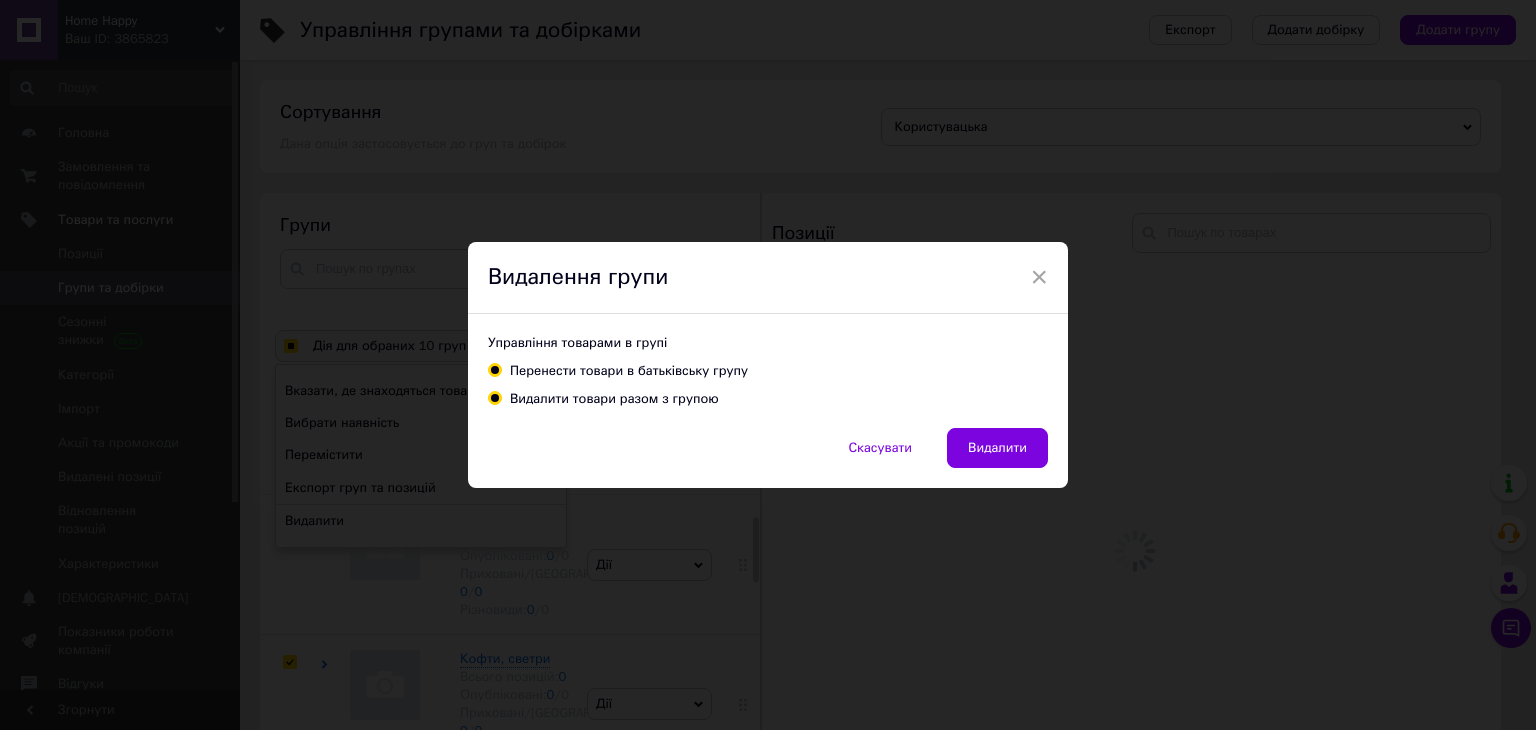 radio on "false" 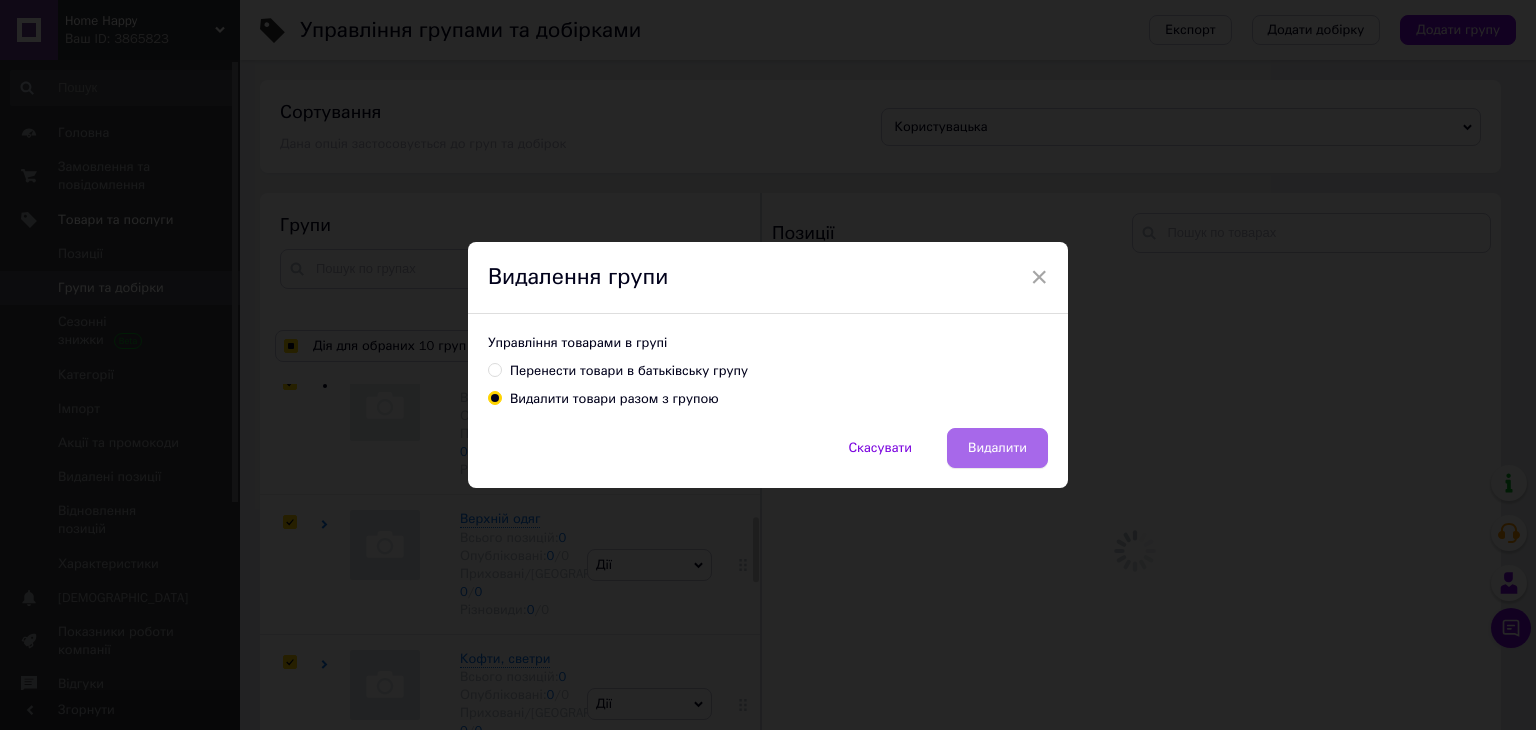 click on "Видалити" at bounding box center (997, 448) 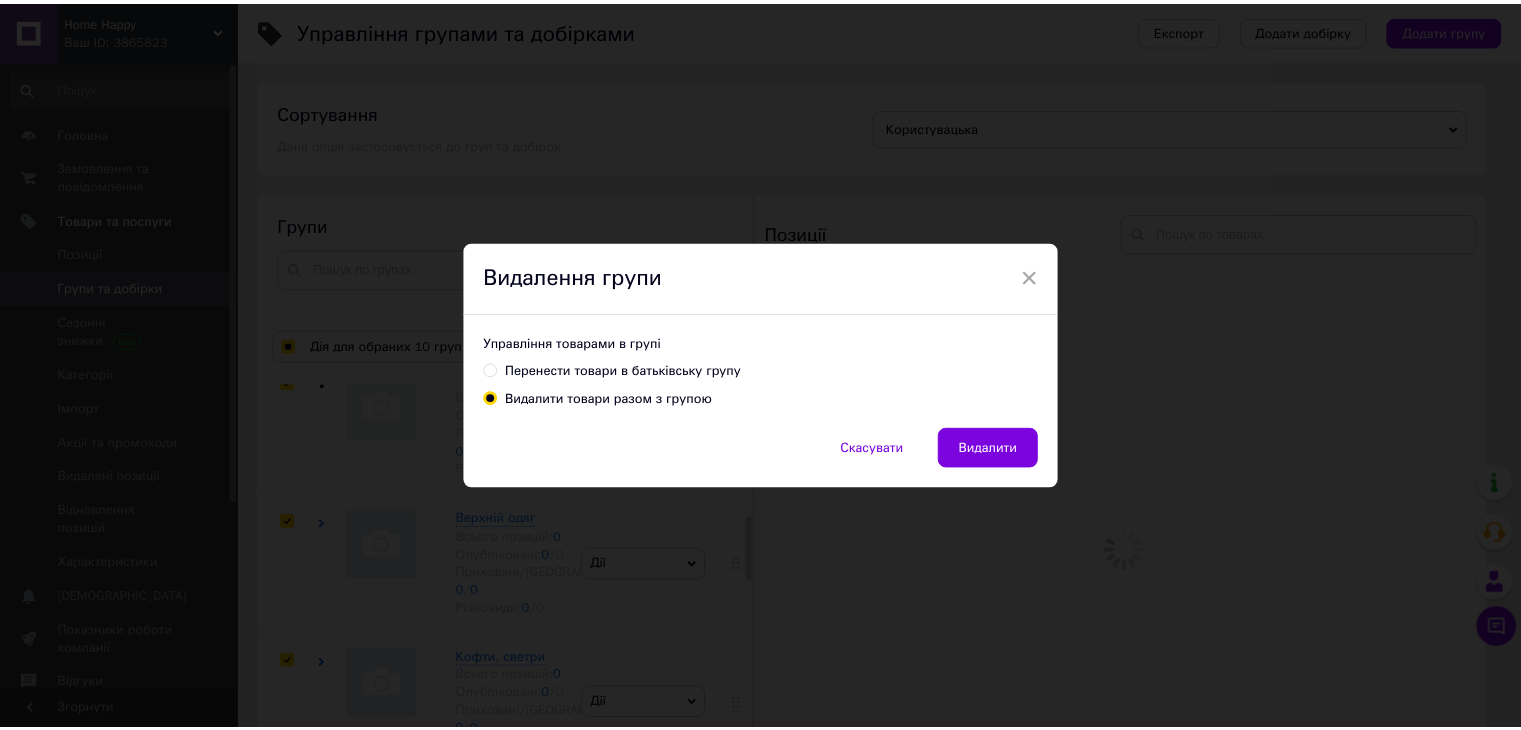 scroll, scrollTop: 759, scrollLeft: 0, axis: vertical 